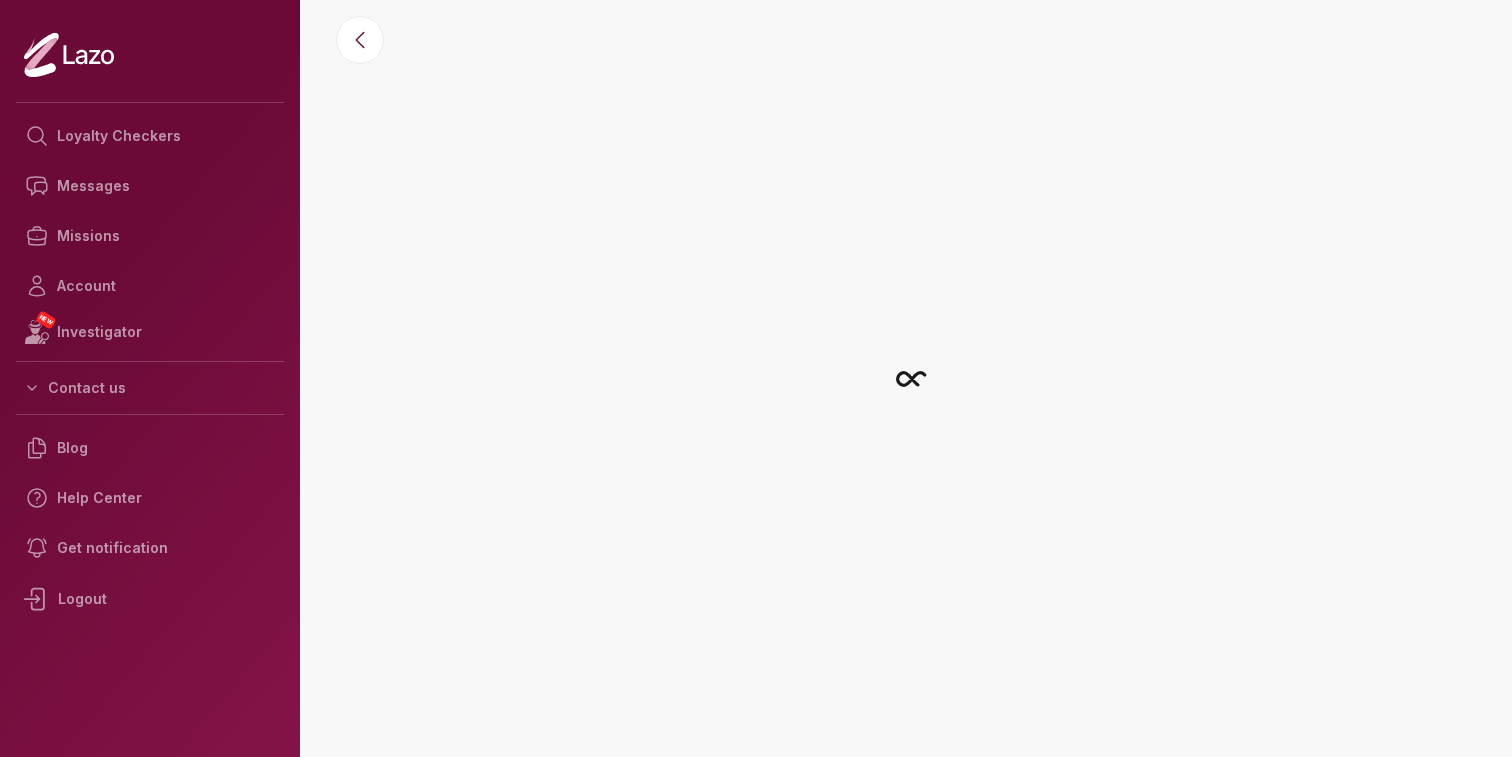 scroll, scrollTop: 0, scrollLeft: 0, axis: both 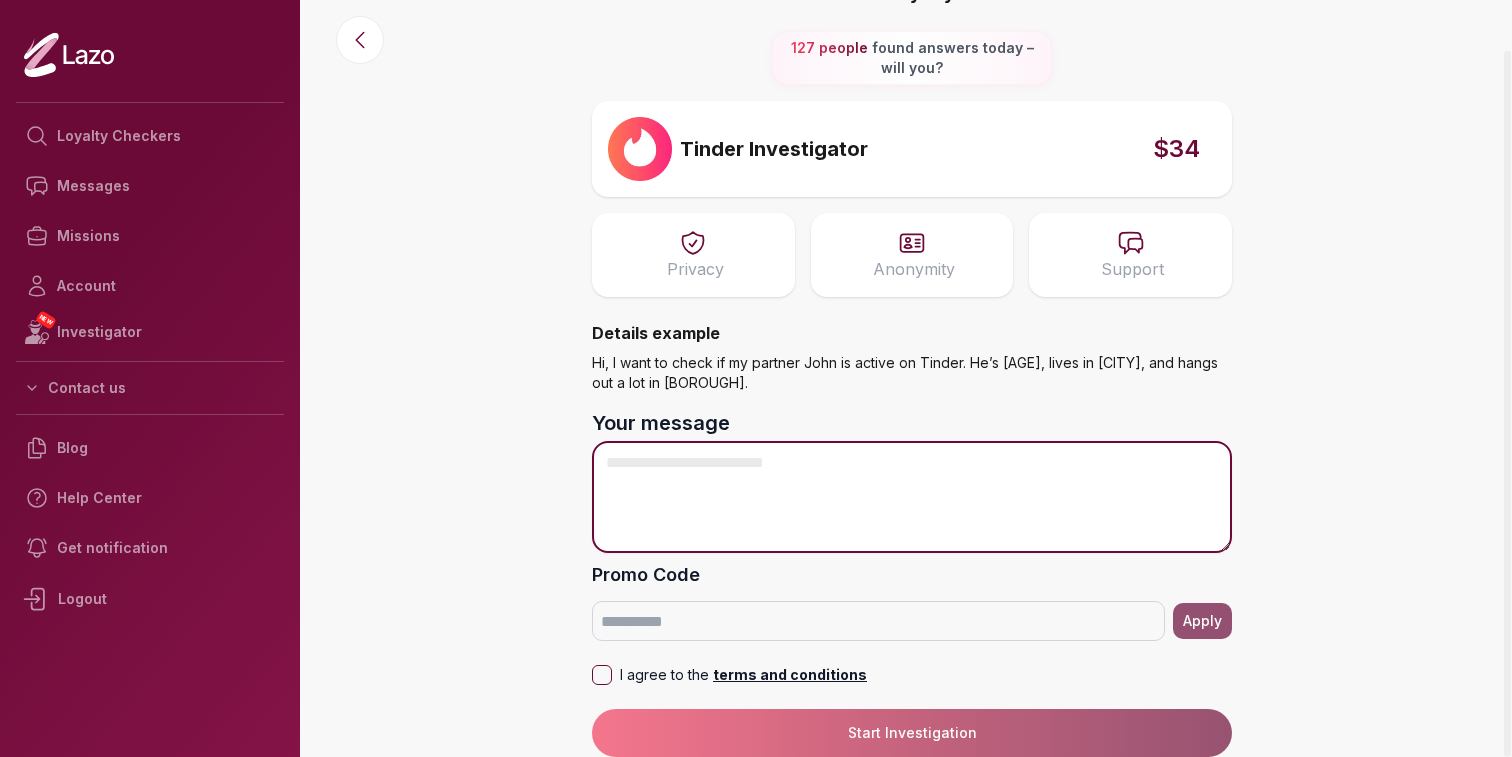 click on "Your message" at bounding box center [912, 497] 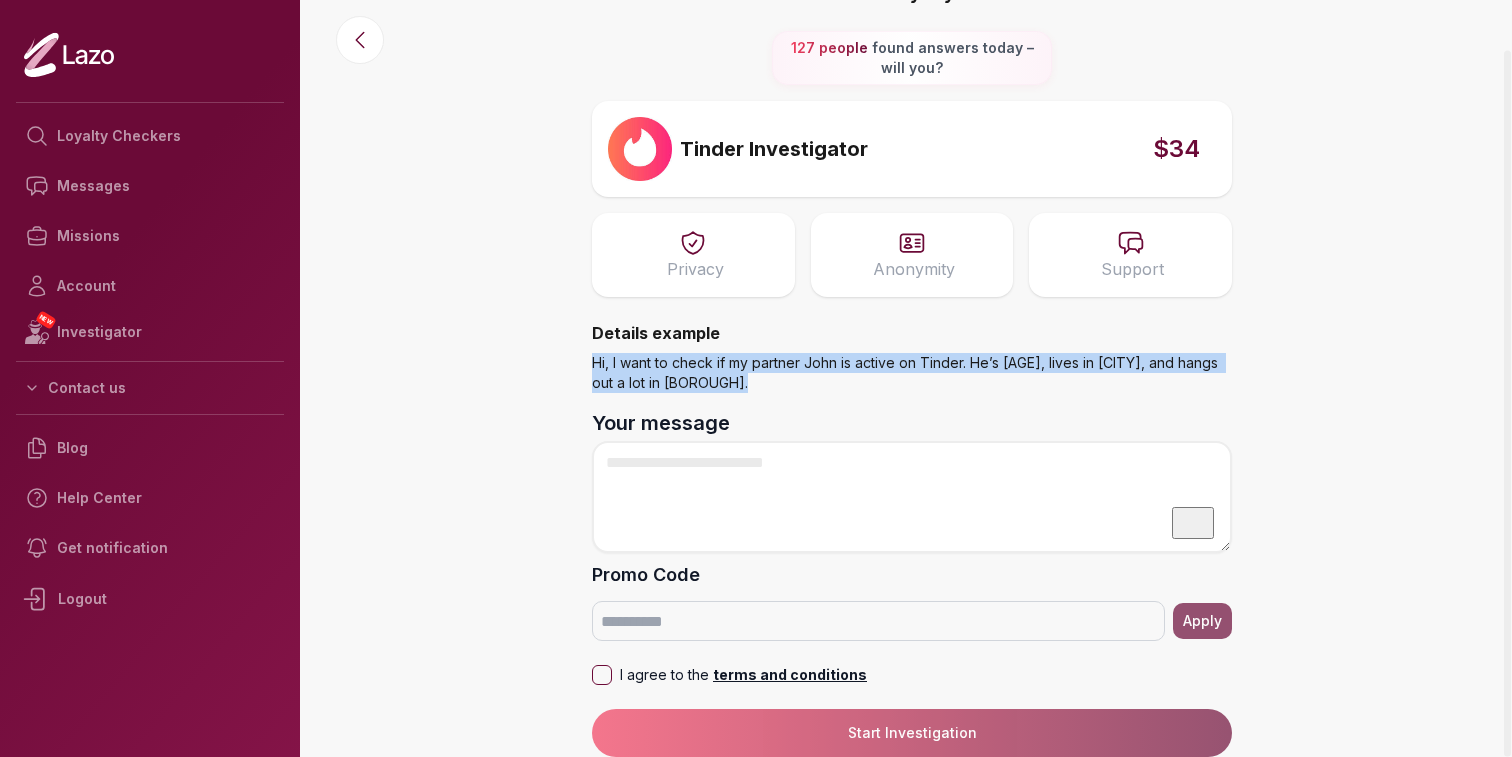 drag, startPoint x: 592, startPoint y: 361, endPoint x: 702, endPoint y: 380, distance: 111.62885 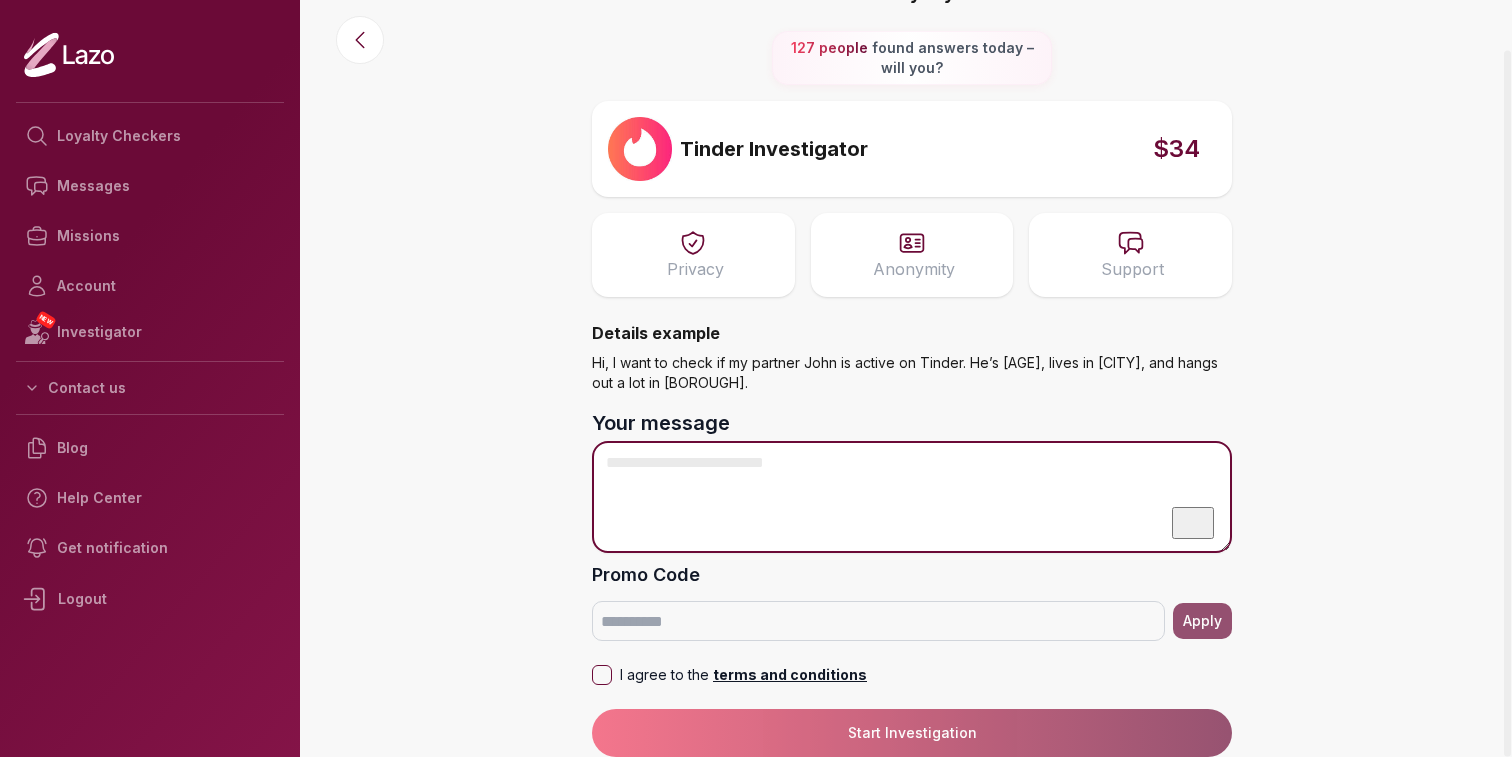 click on "Your message" at bounding box center (912, 497) 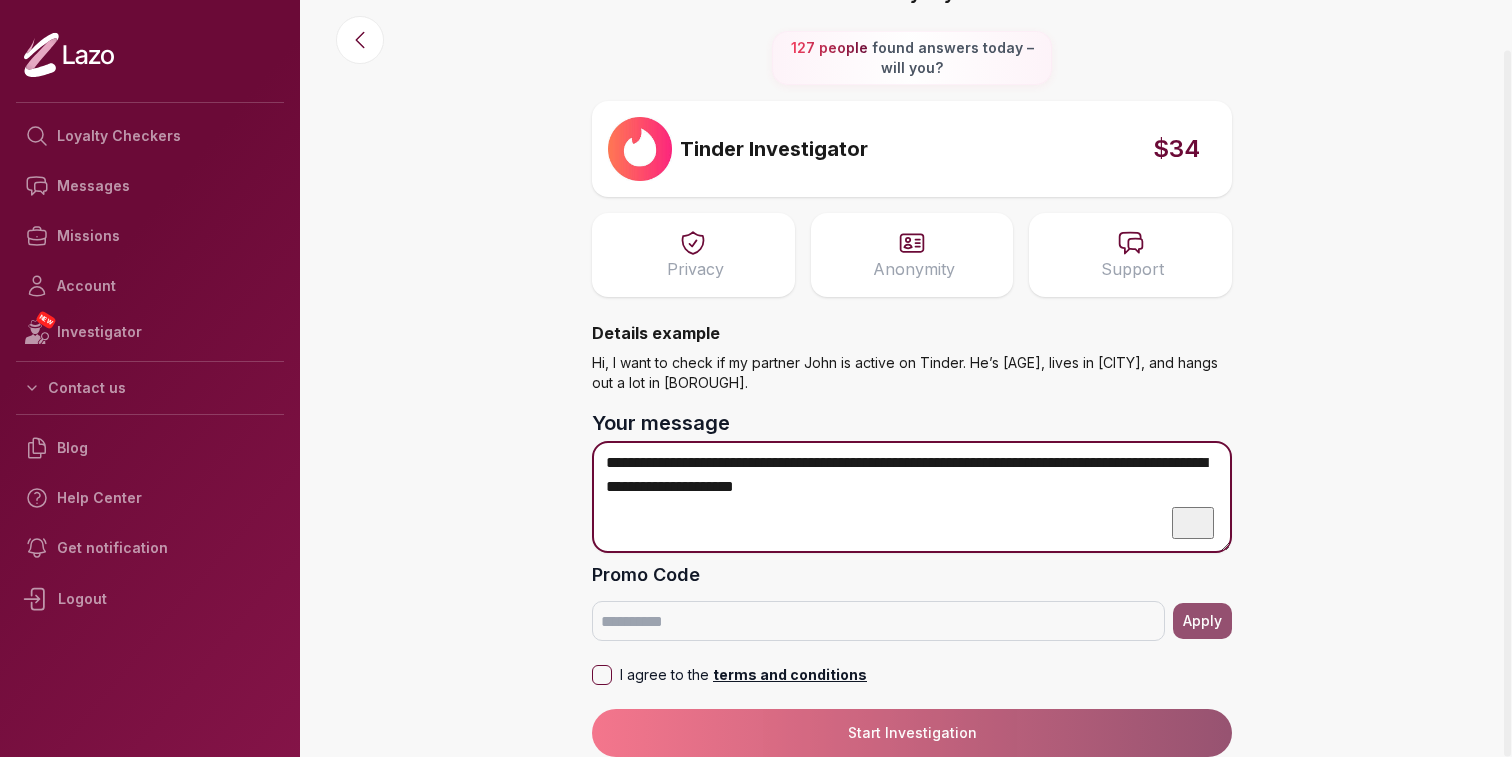 click on "**********" at bounding box center [912, 497] 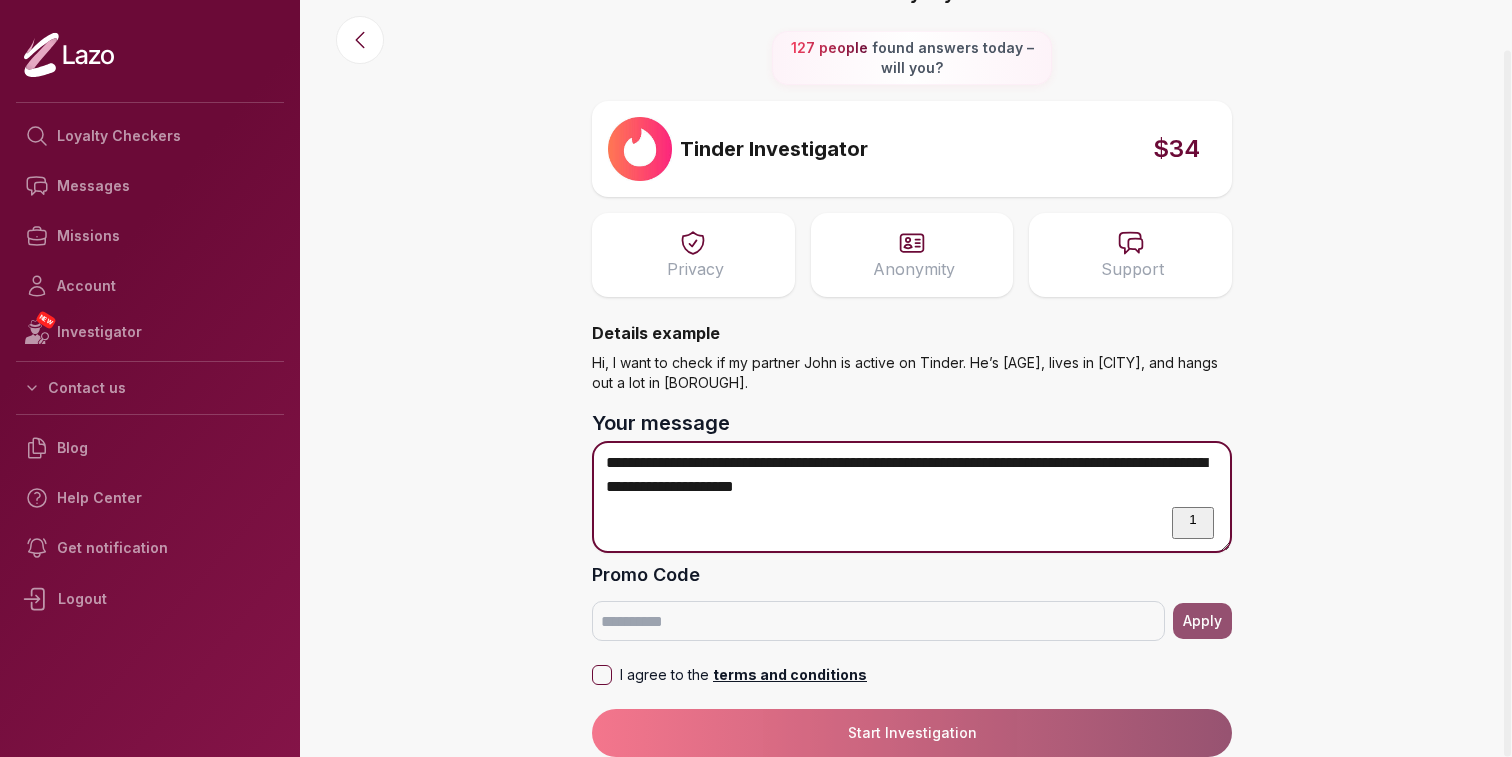 click on "**********" at bounding box center (912, 497) 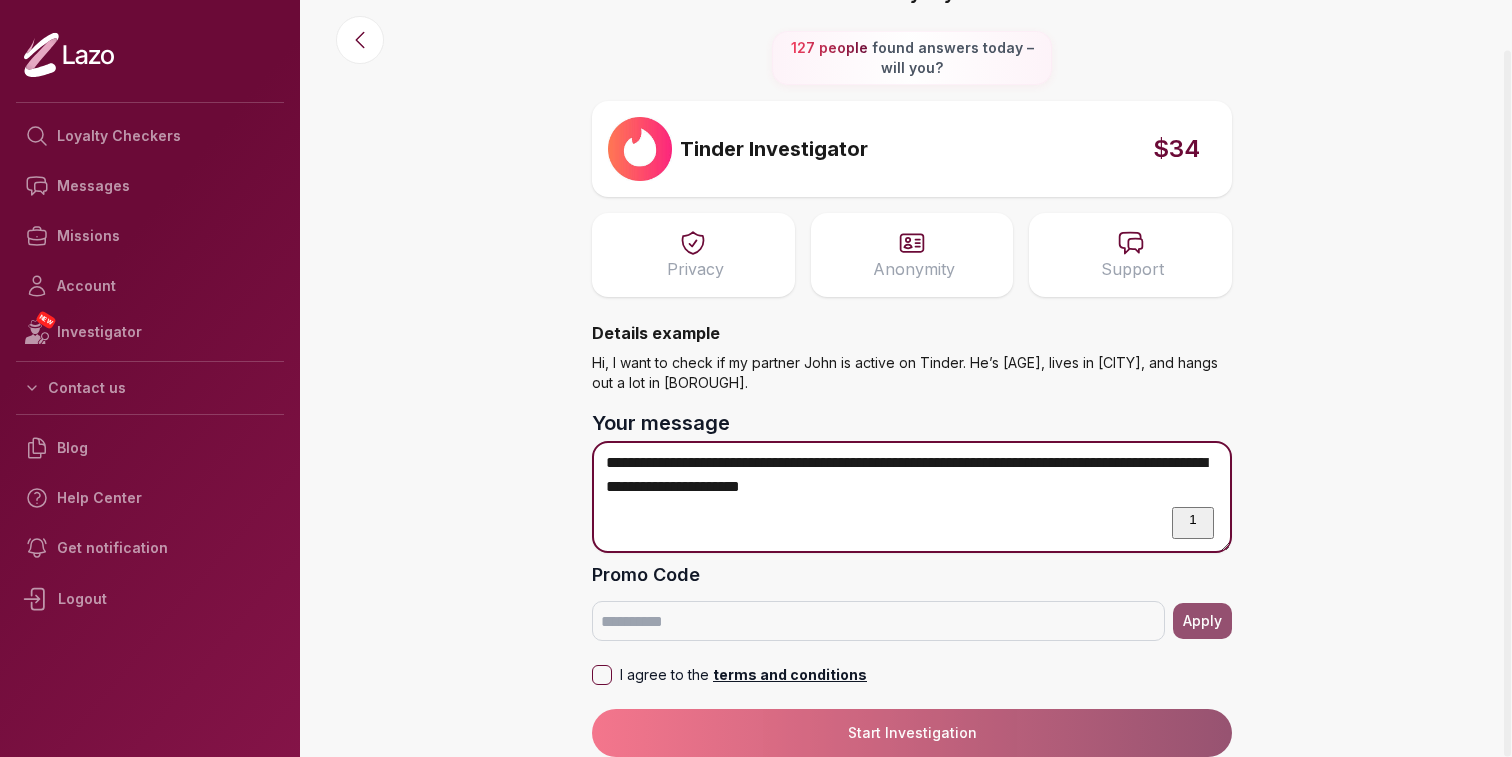 drag, startPoint x: 949, startPoint y: 481, endPoint x: 631, endPoint y: 491, distance: 318.1572 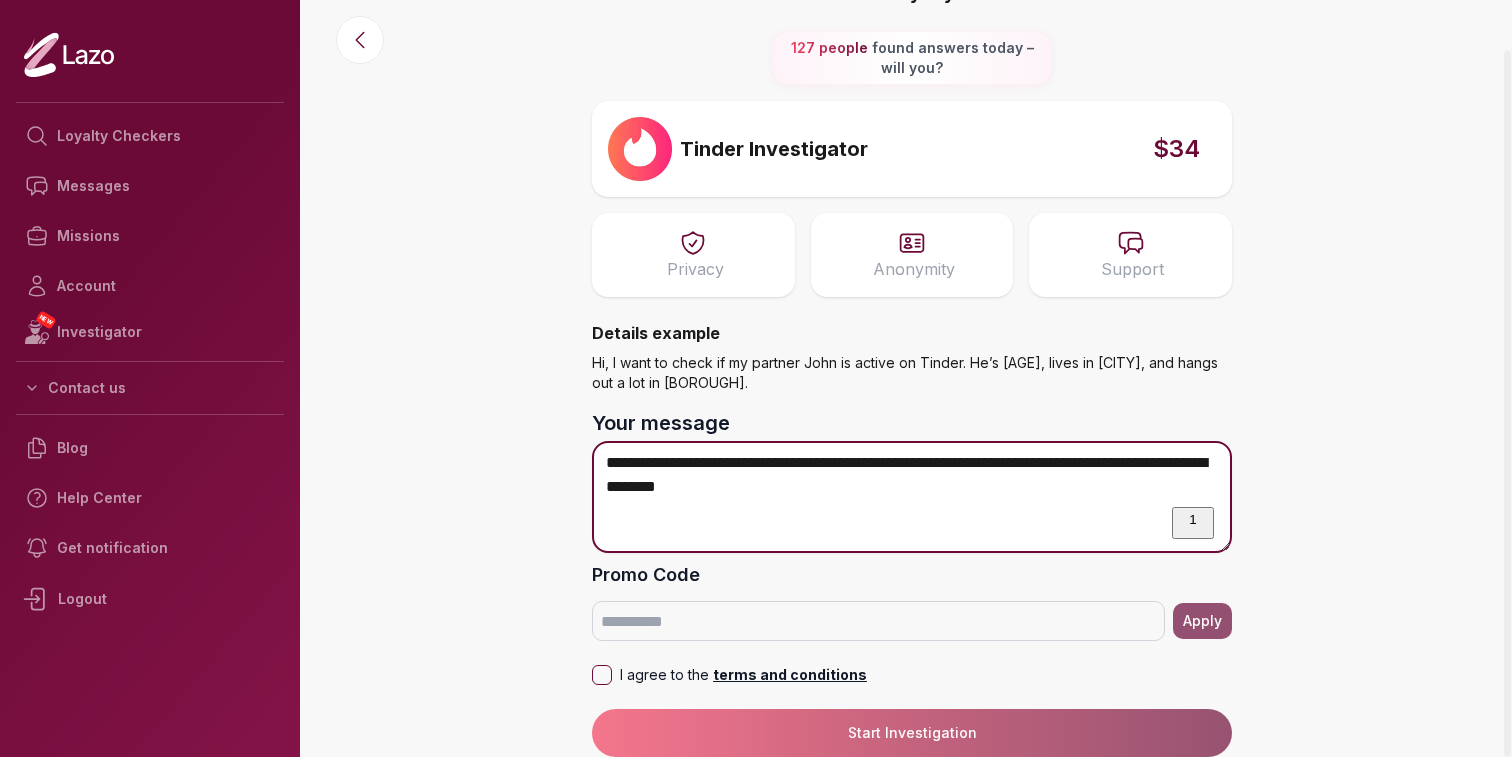 click on "**********" at bounding box center (912, 497) 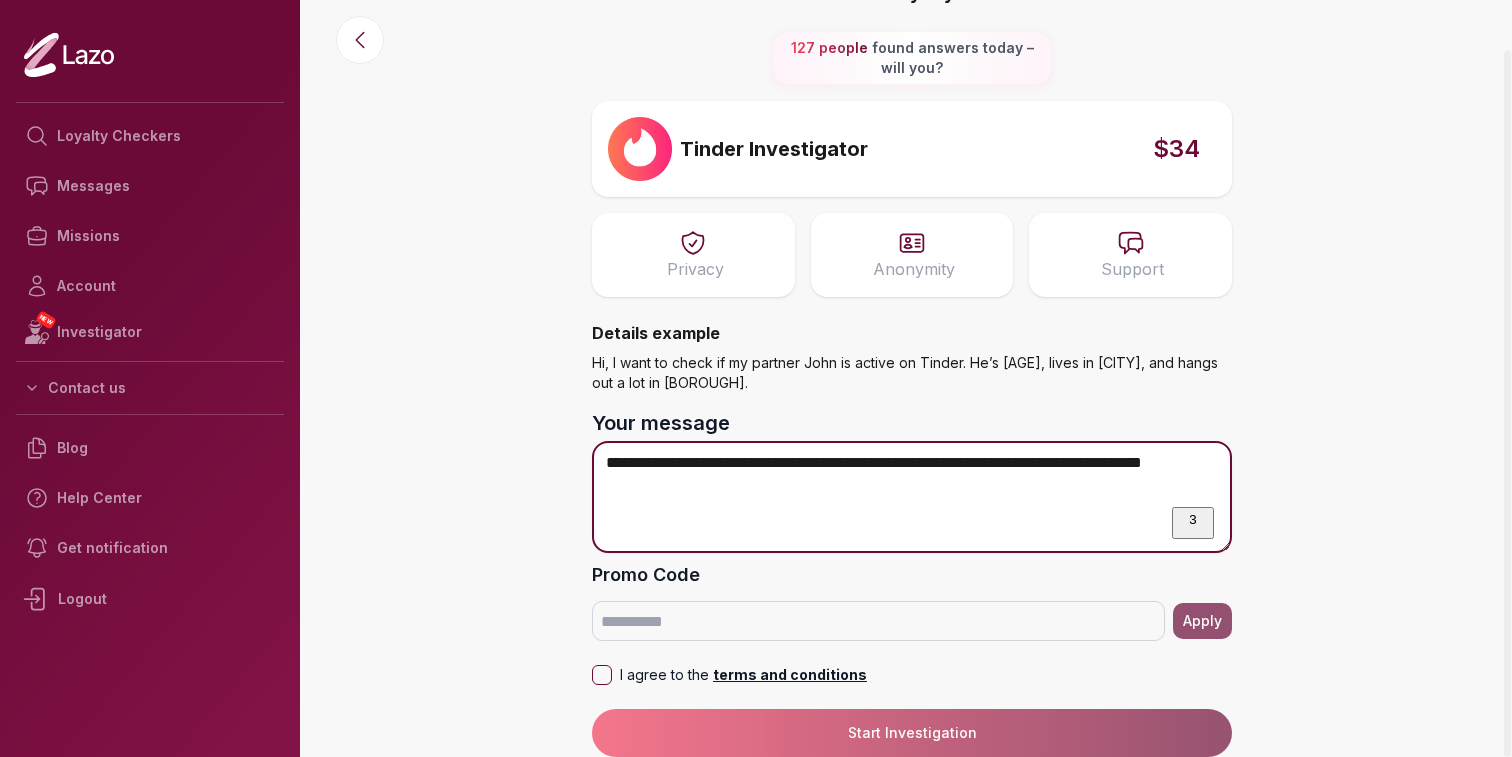click on "**********" at bounding box center [912, 497] 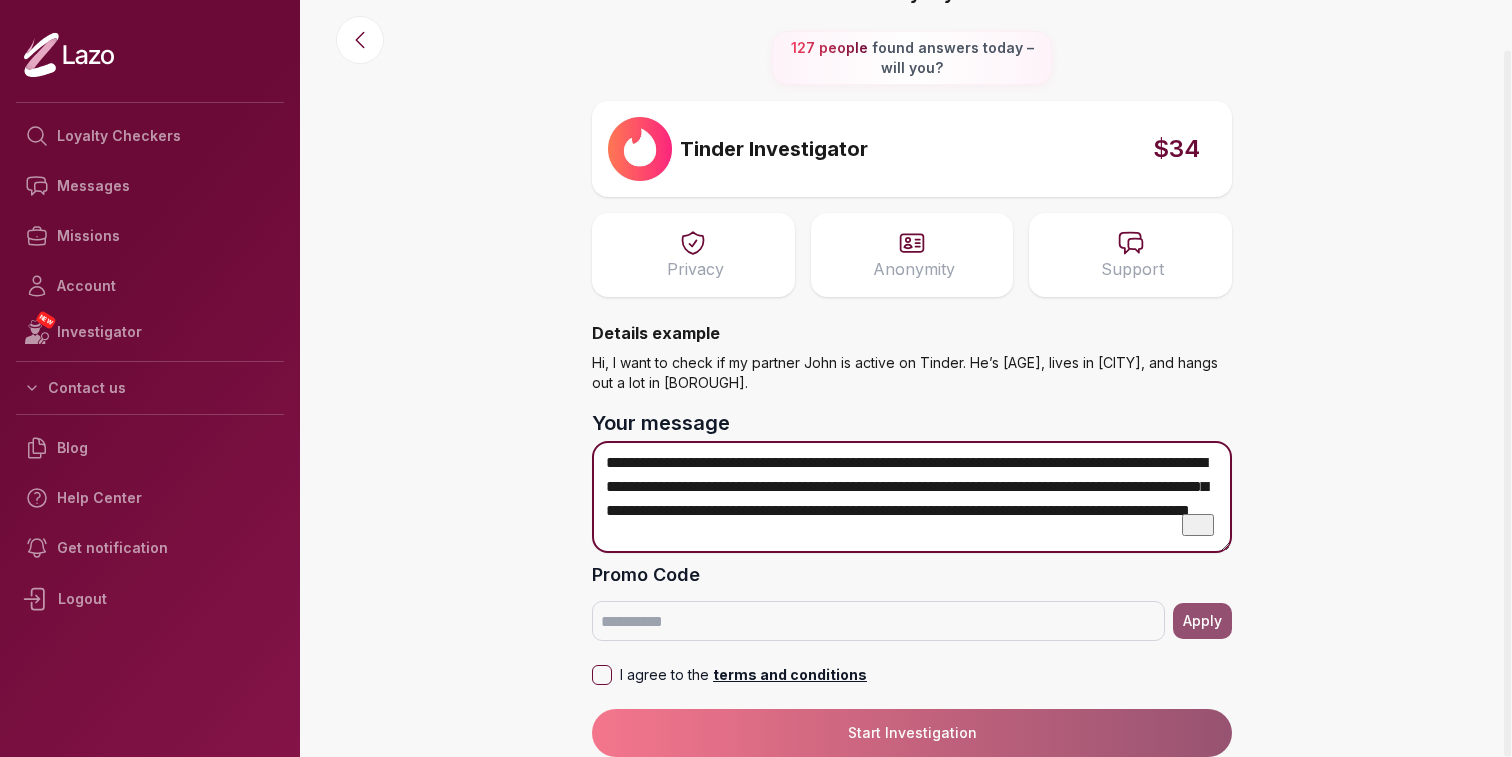 scroll, scrollTop: 28, scrollLeft: 0, axis: vertical 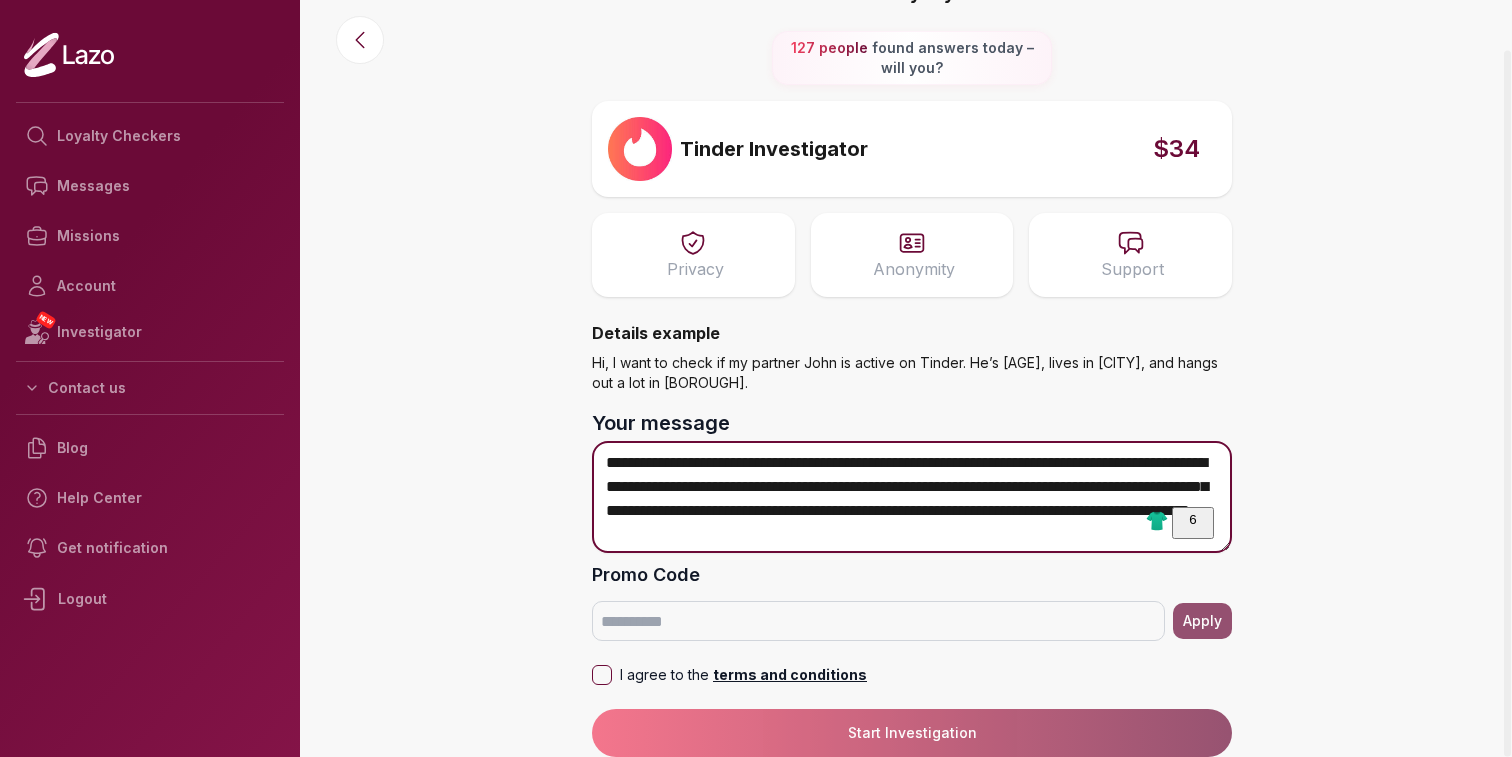 type on "**********" 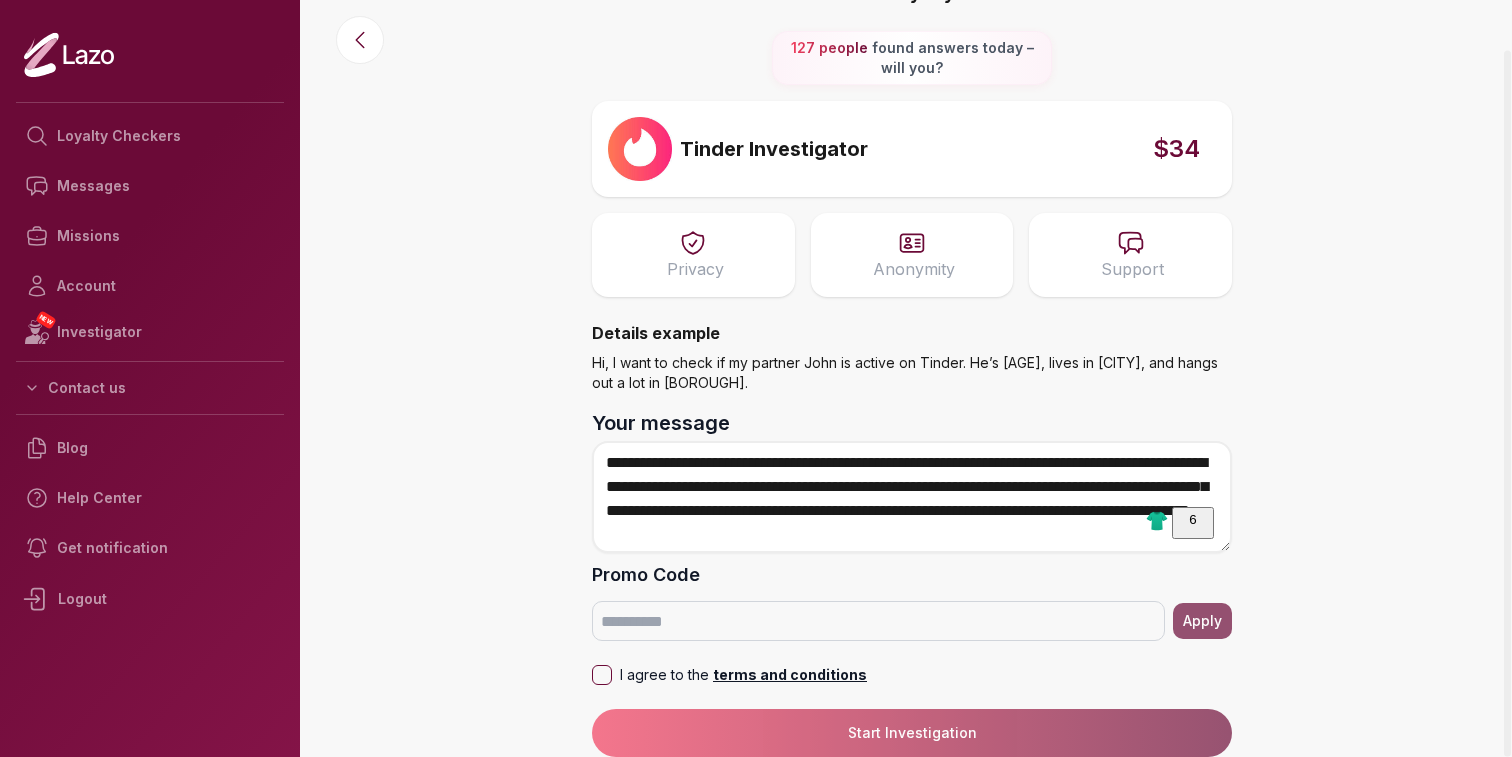 click on "I agree to the  terms and conditions" at bounding box center (602, 675) 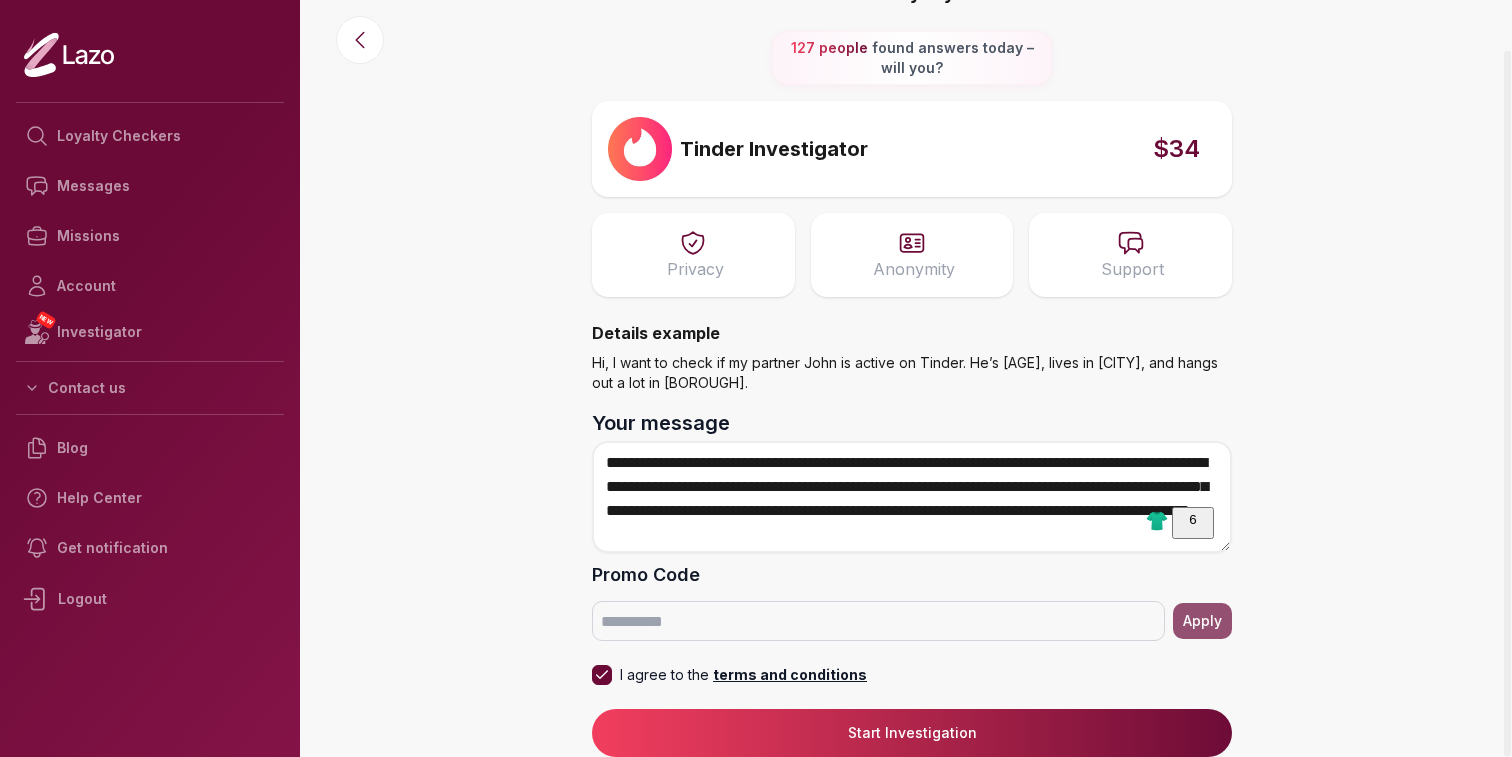 click on "Start Investigation" at bounding box center (912, 733) 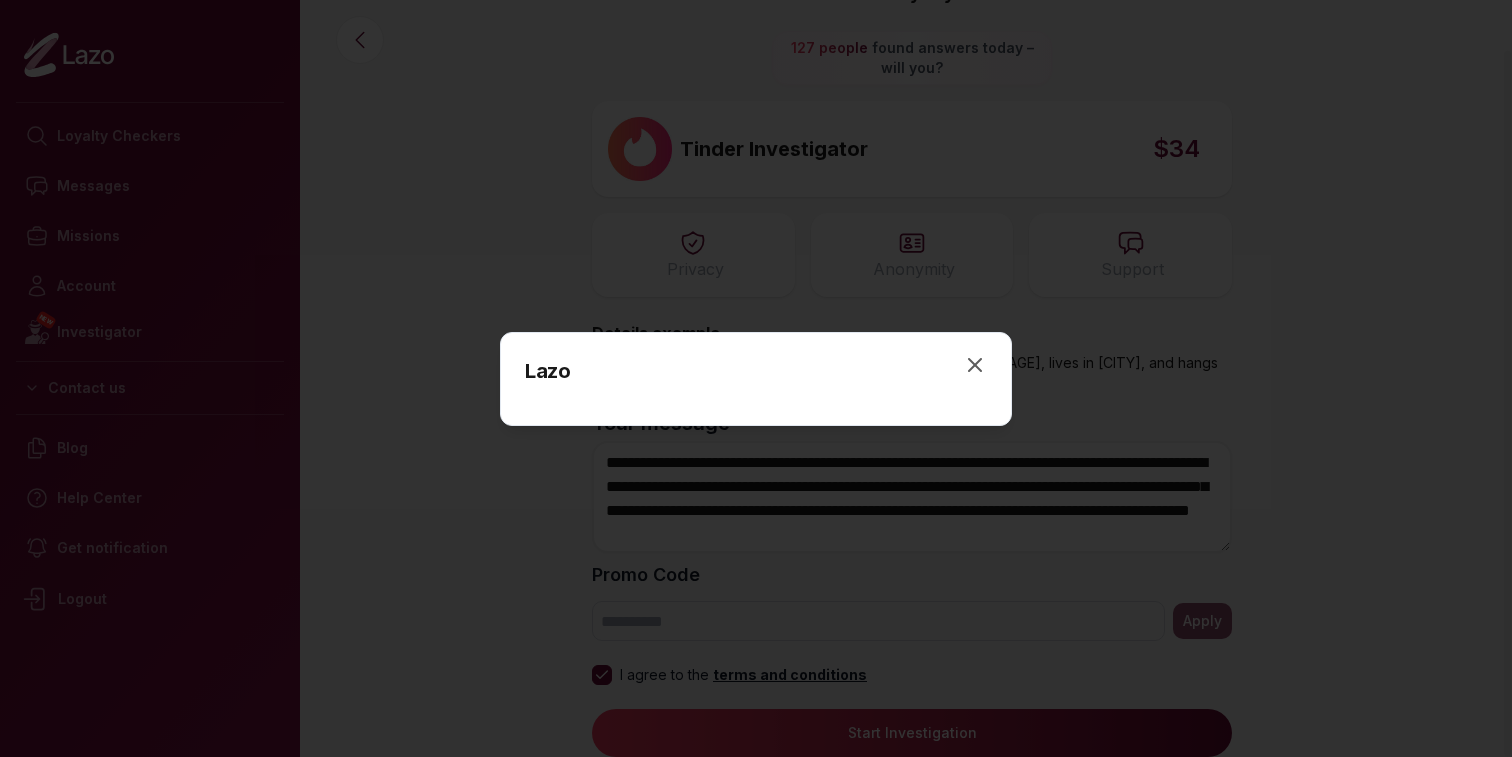 scroll, scrollTop: 28, scrollLeft: 0, axis: vertical 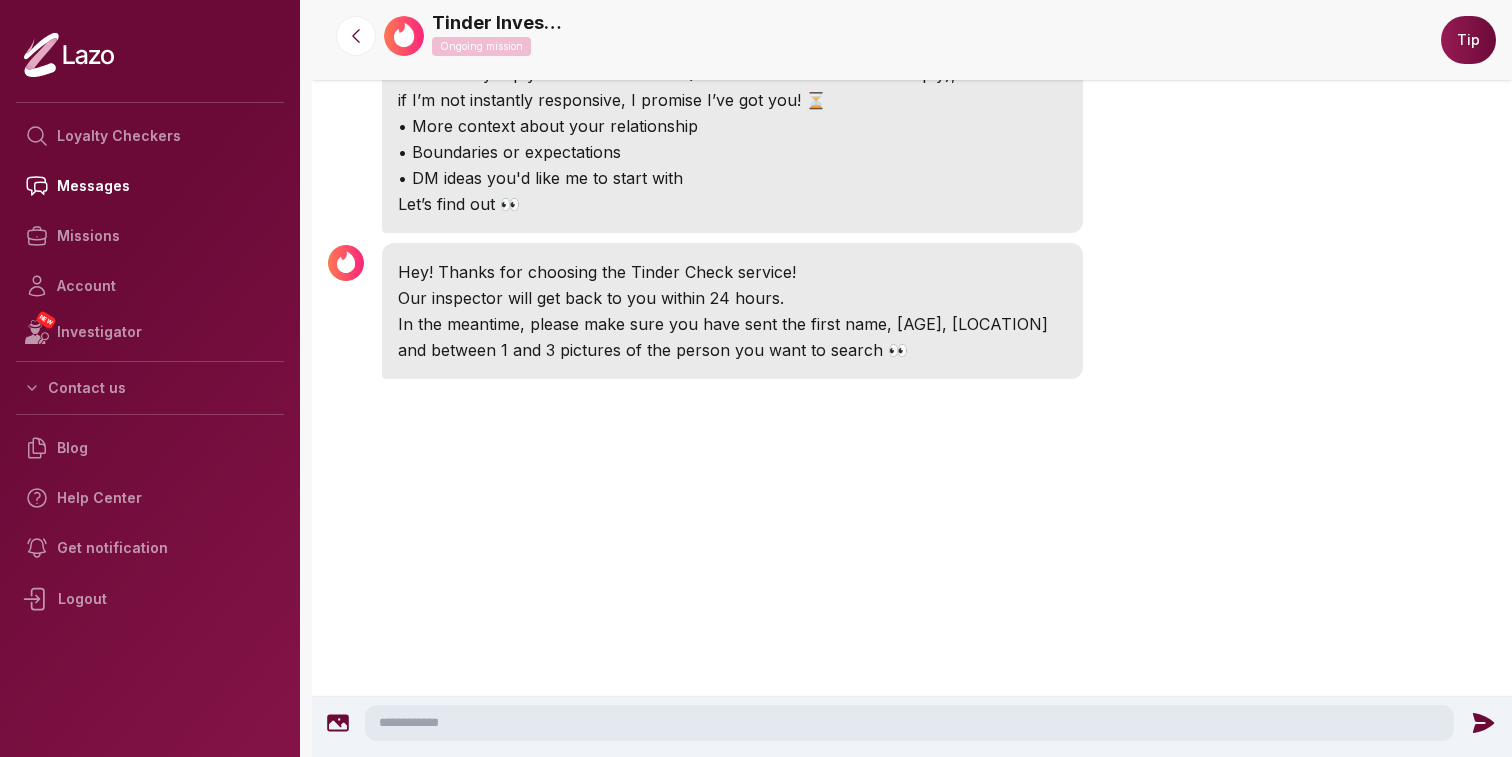 click 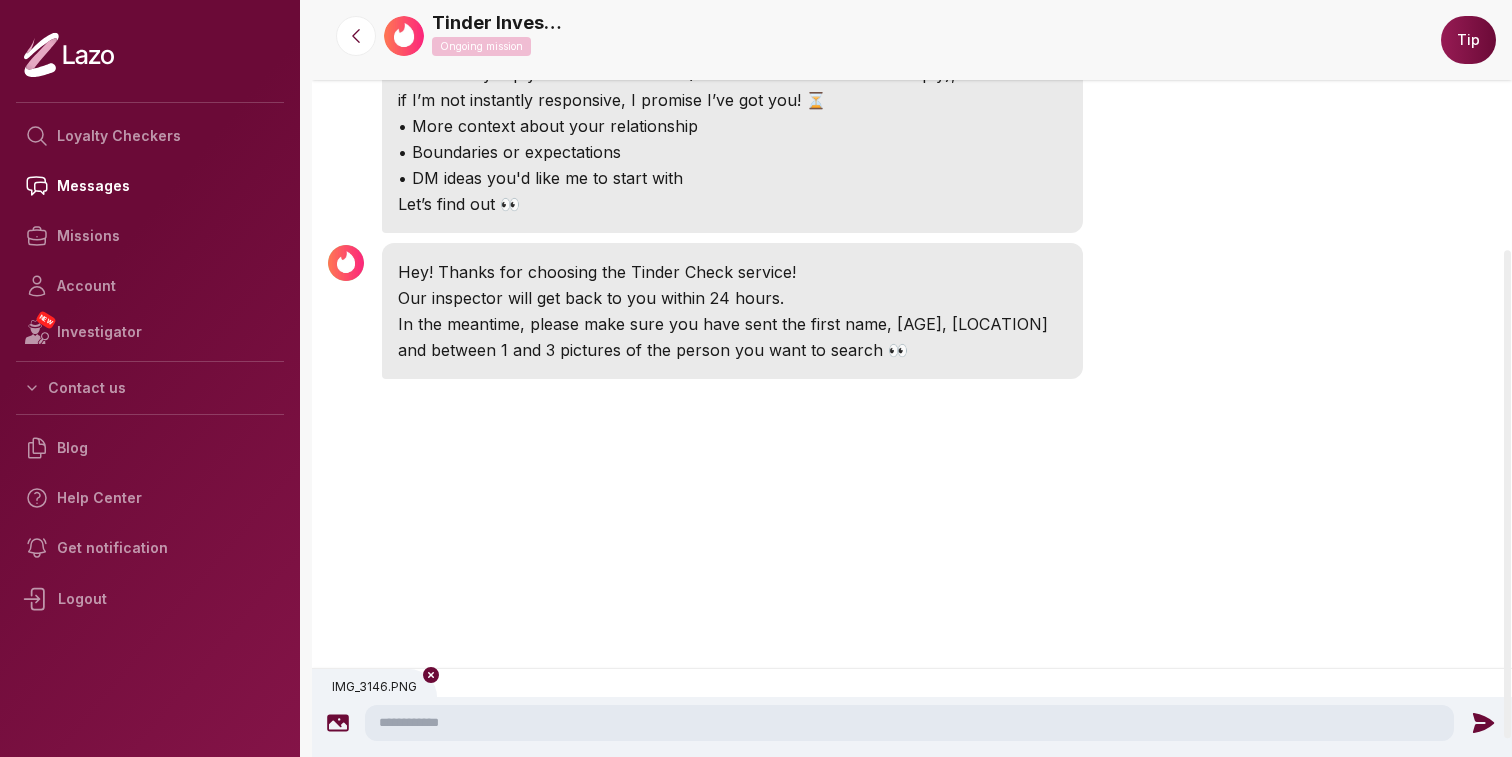 click 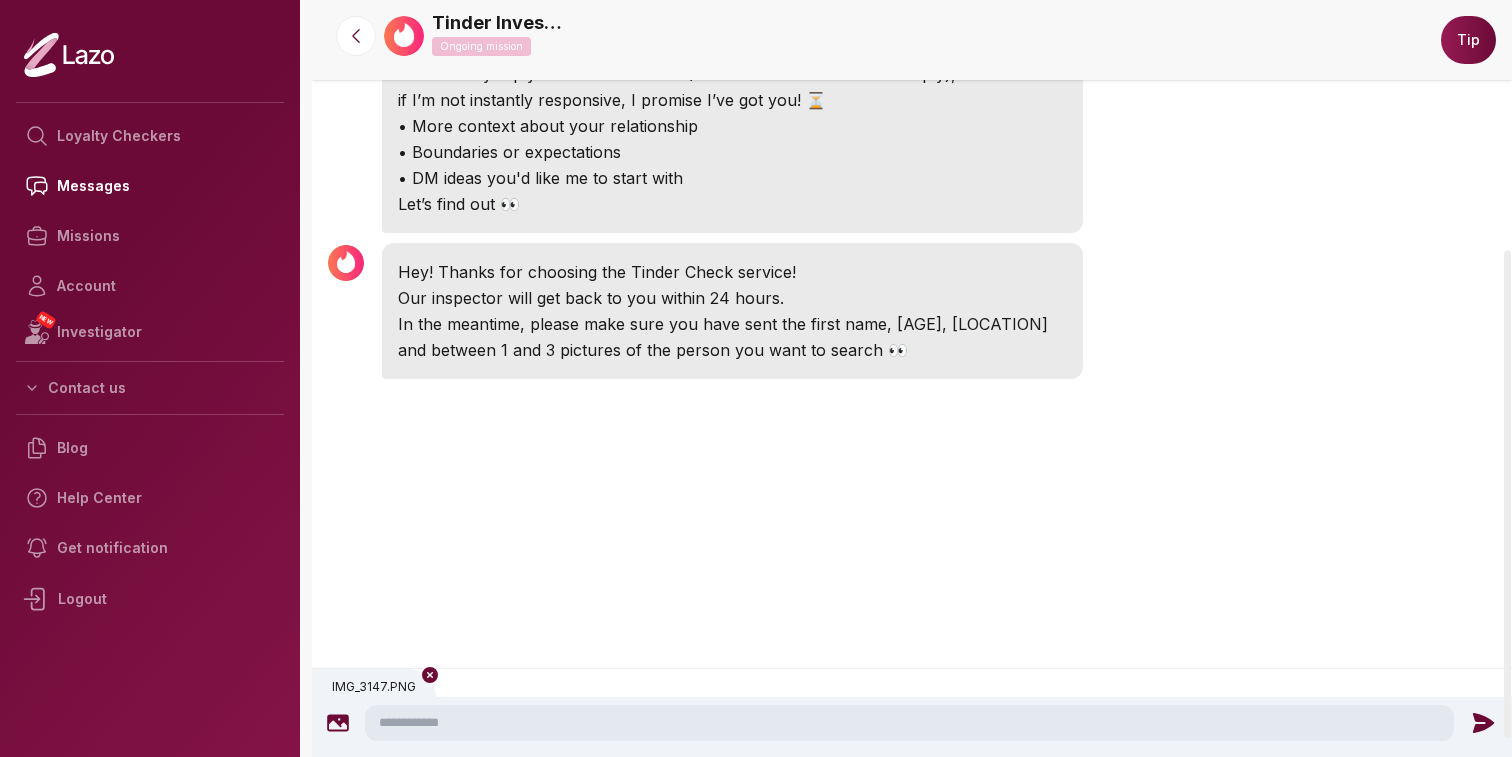 click 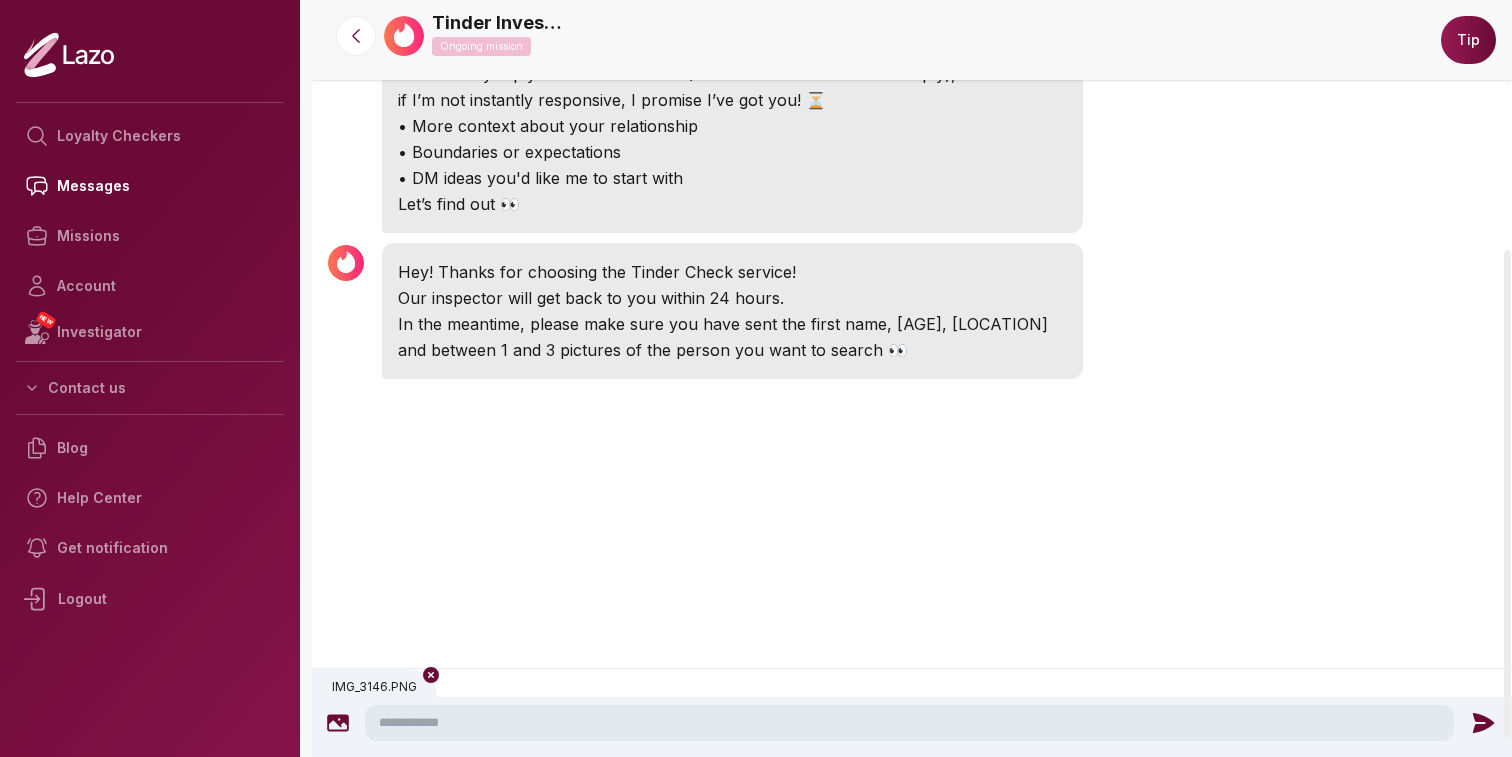 click 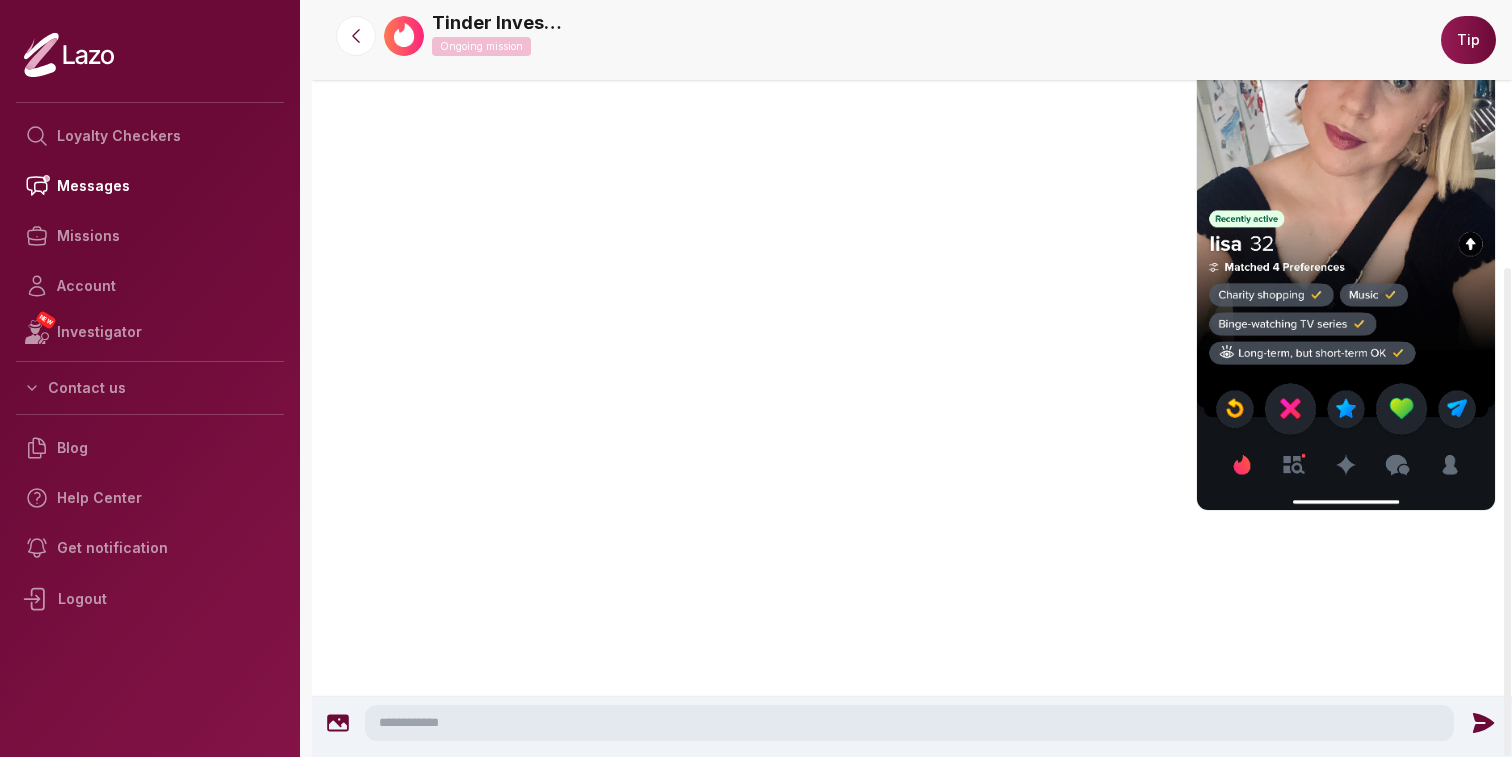 scroll, scrollTop: 950, scrollLeft: 0, axis: vertical 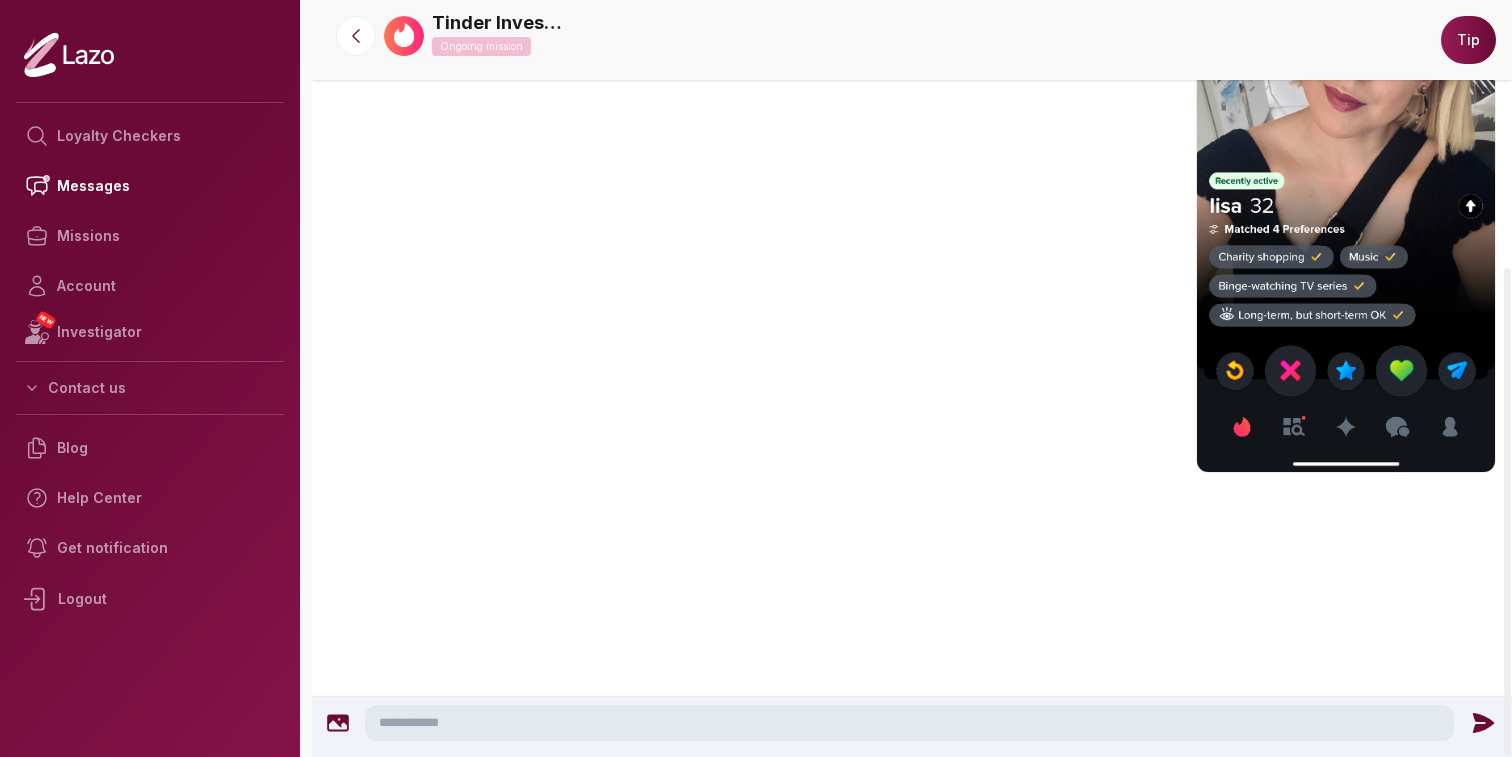 click 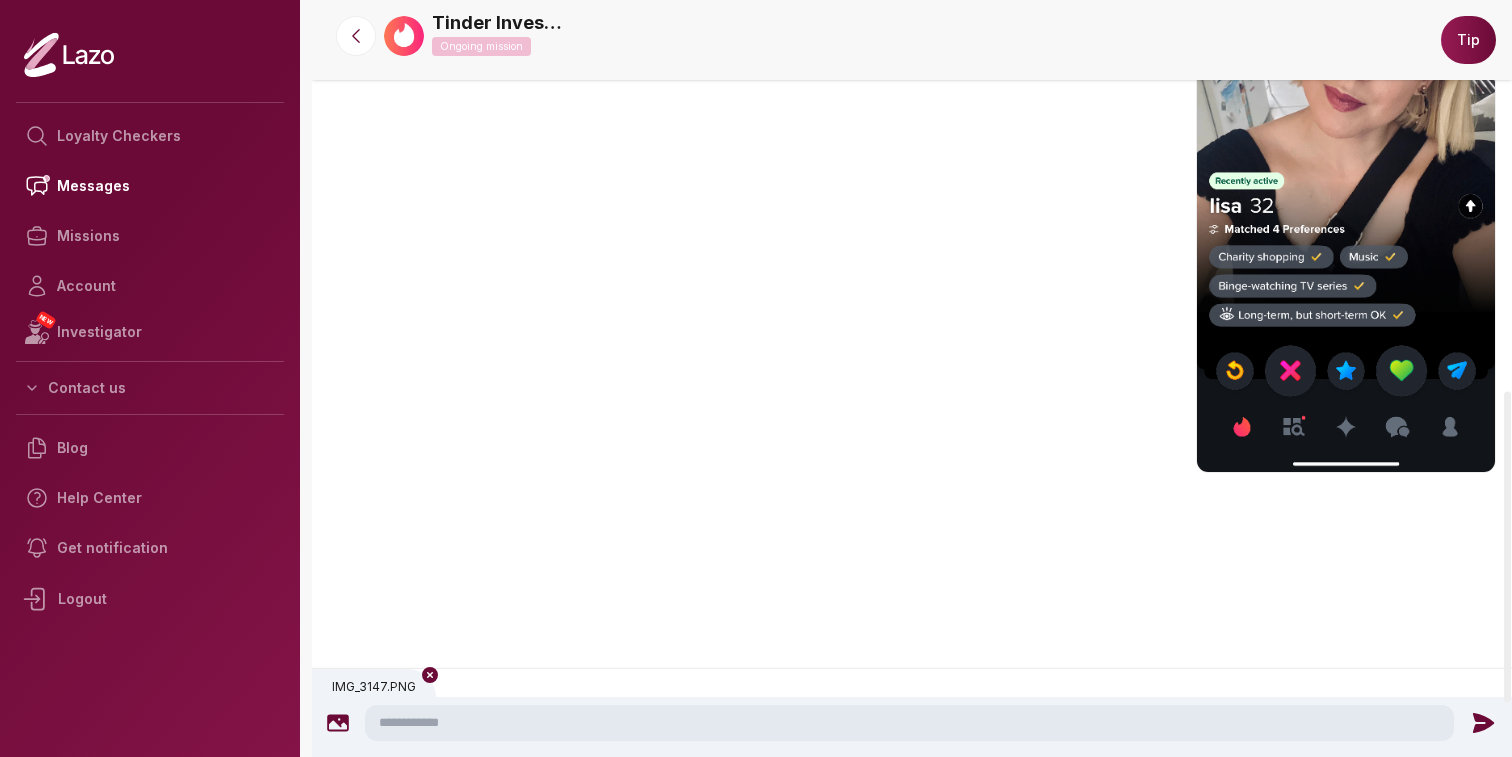 scroll, scrollTop: 949, scrollLeft: 0, axis: vertical 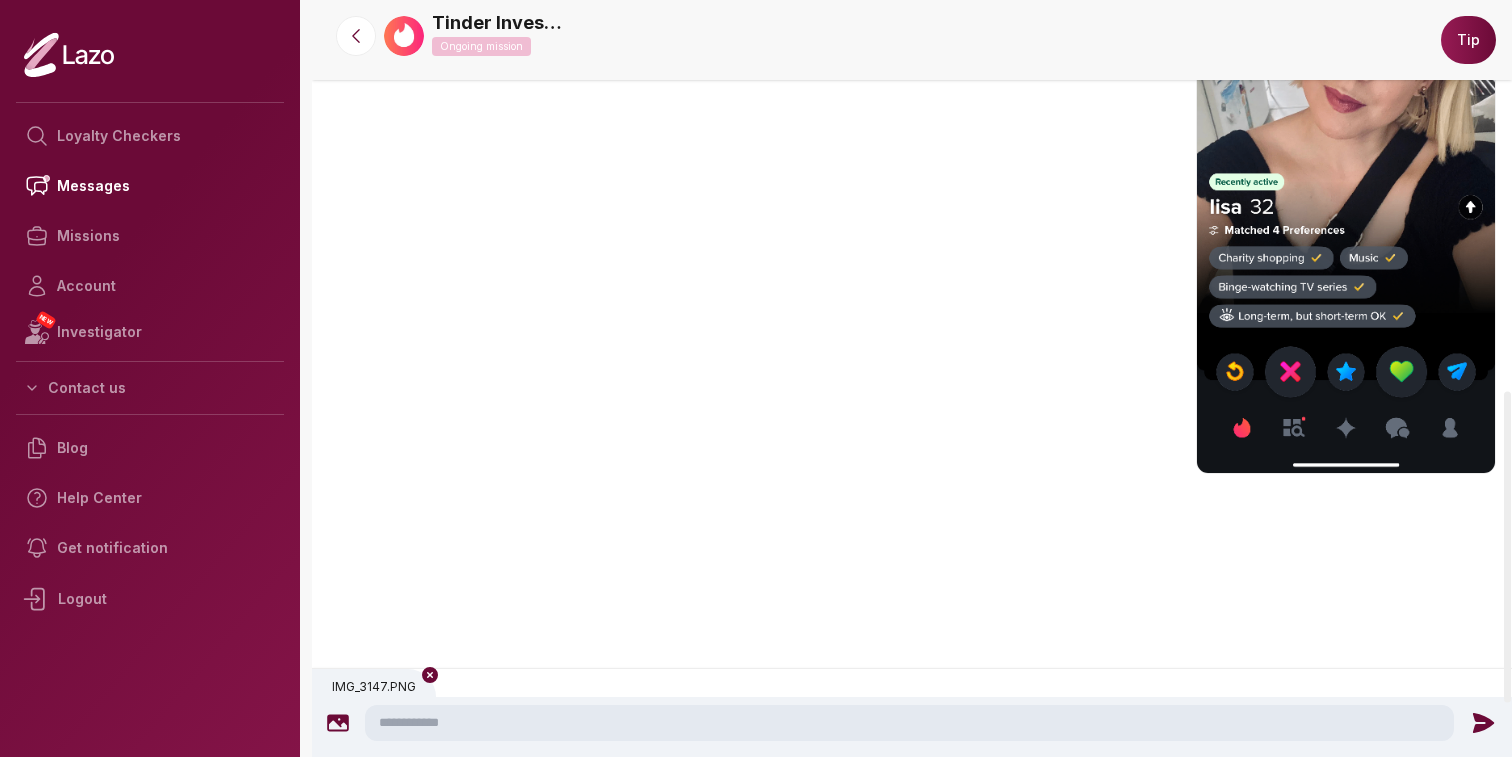 click 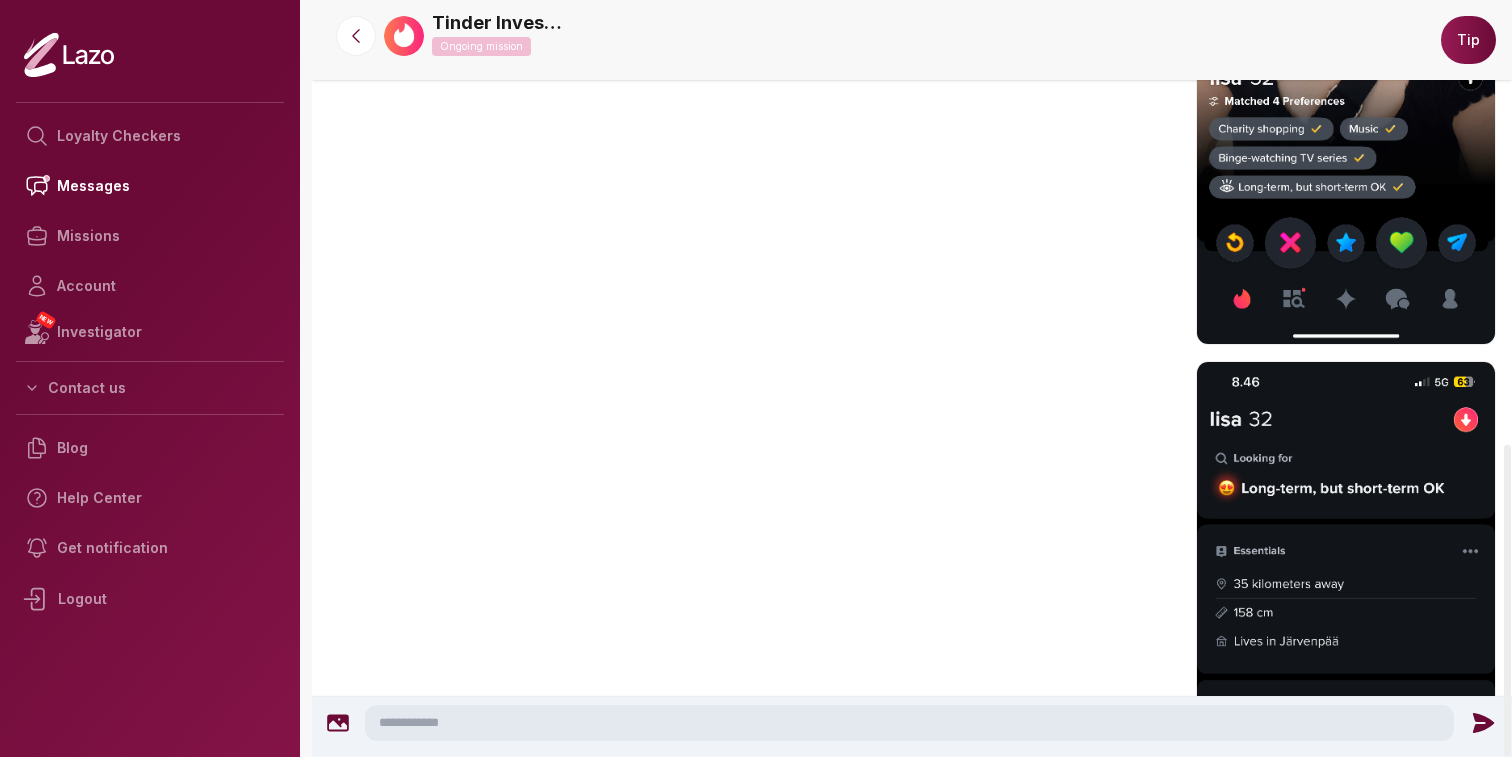 scroll, scrollTop: 1079, scrollLeft: 0, axis: vertical 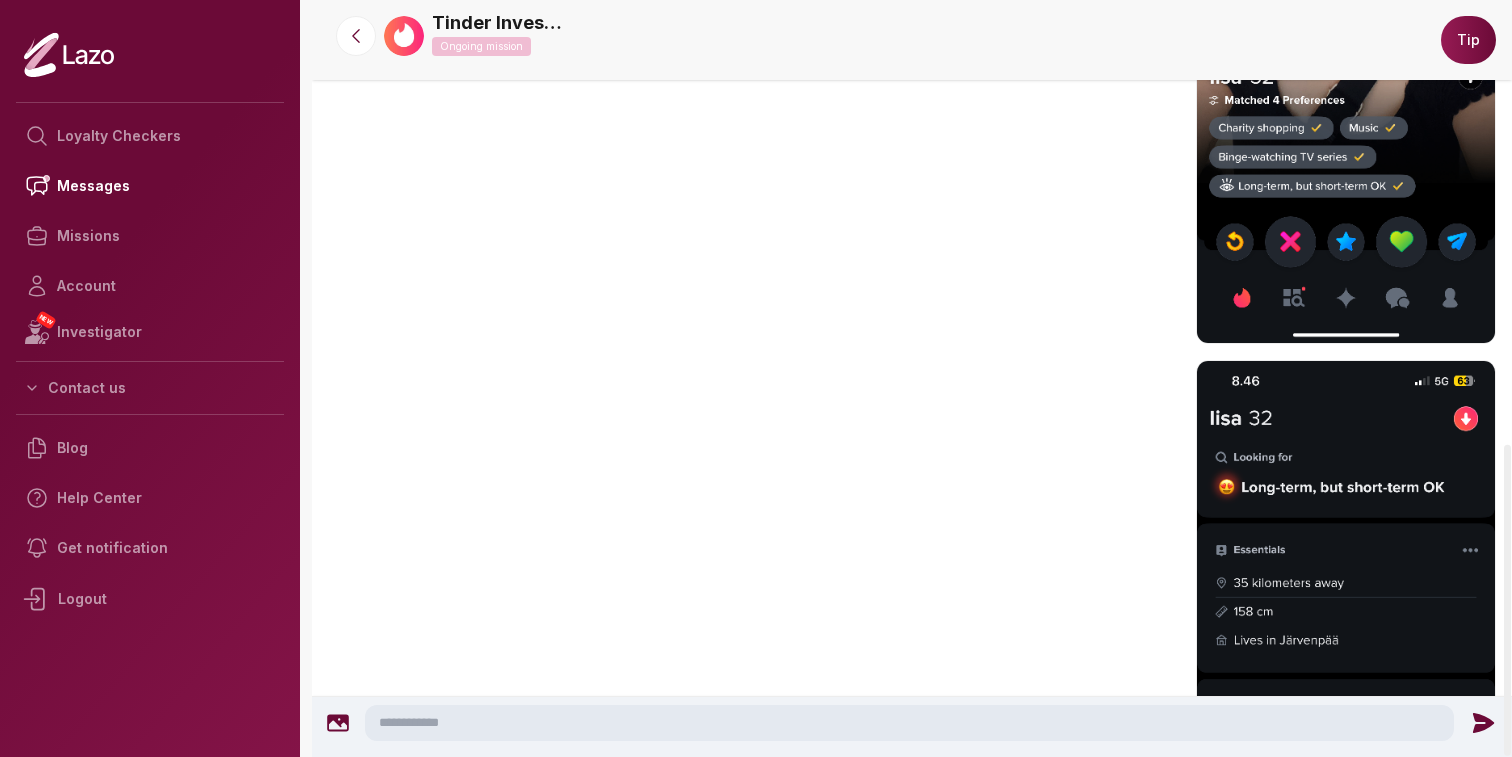click 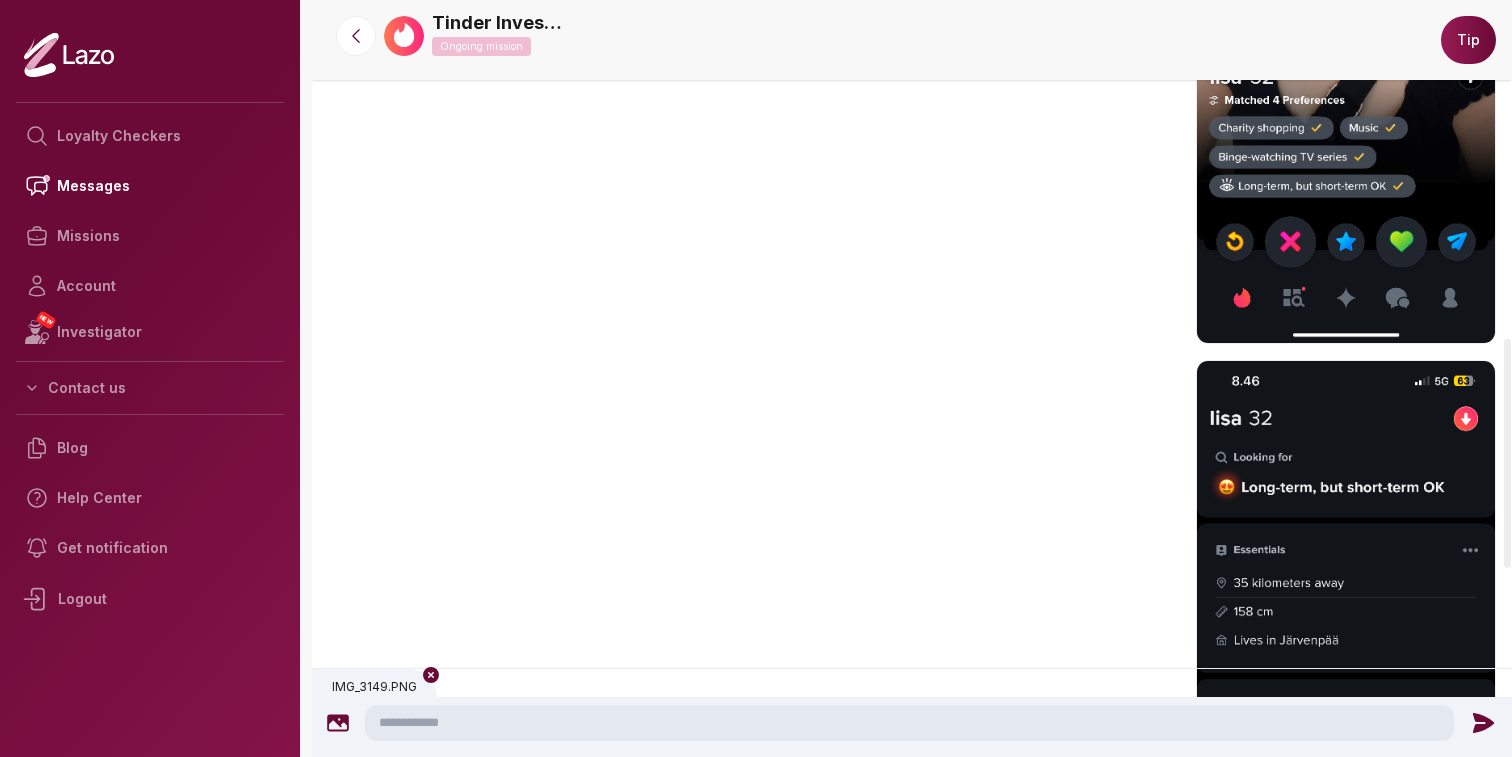 scroll, scrollTop: 1743, scrollLeft: 0, axis: vertical 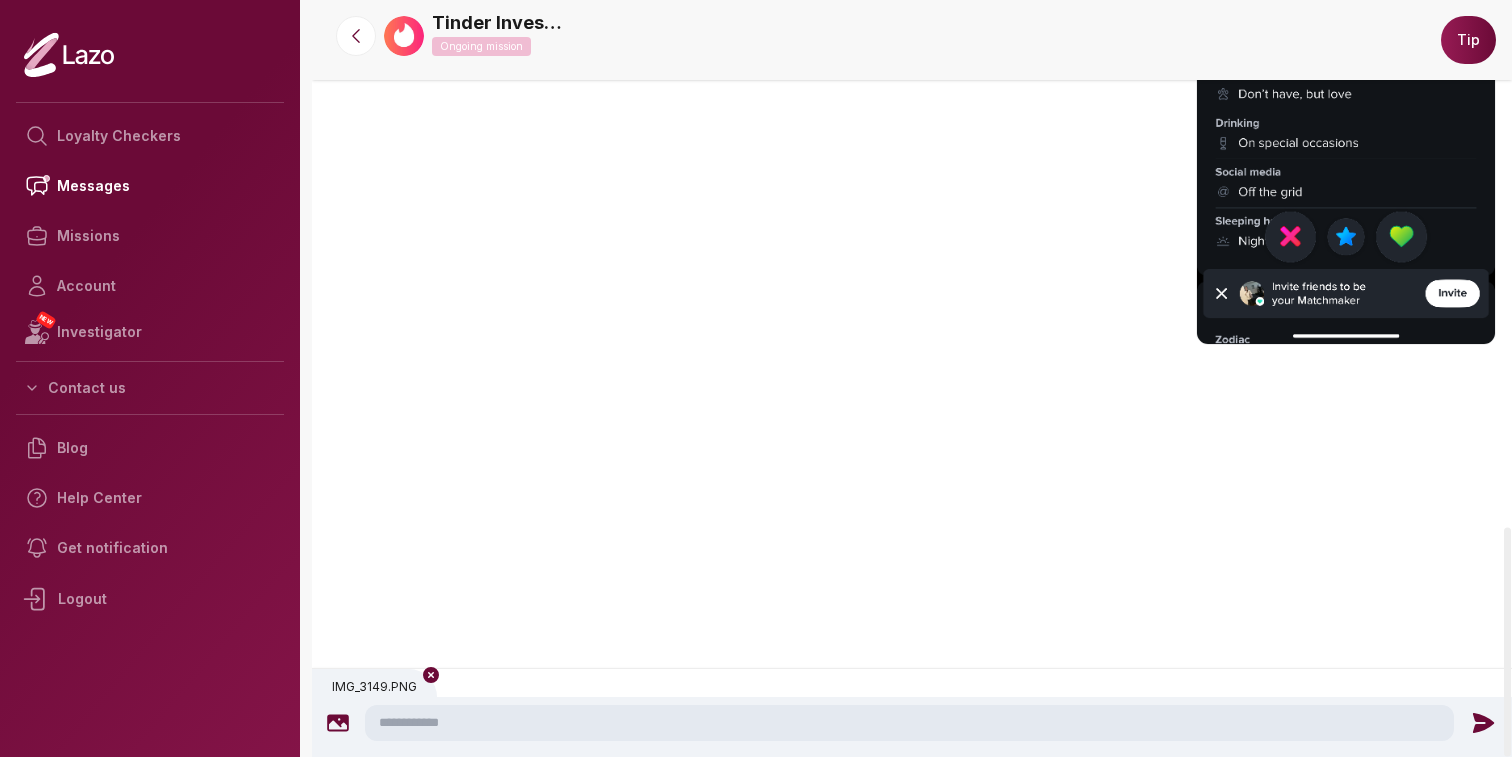 click 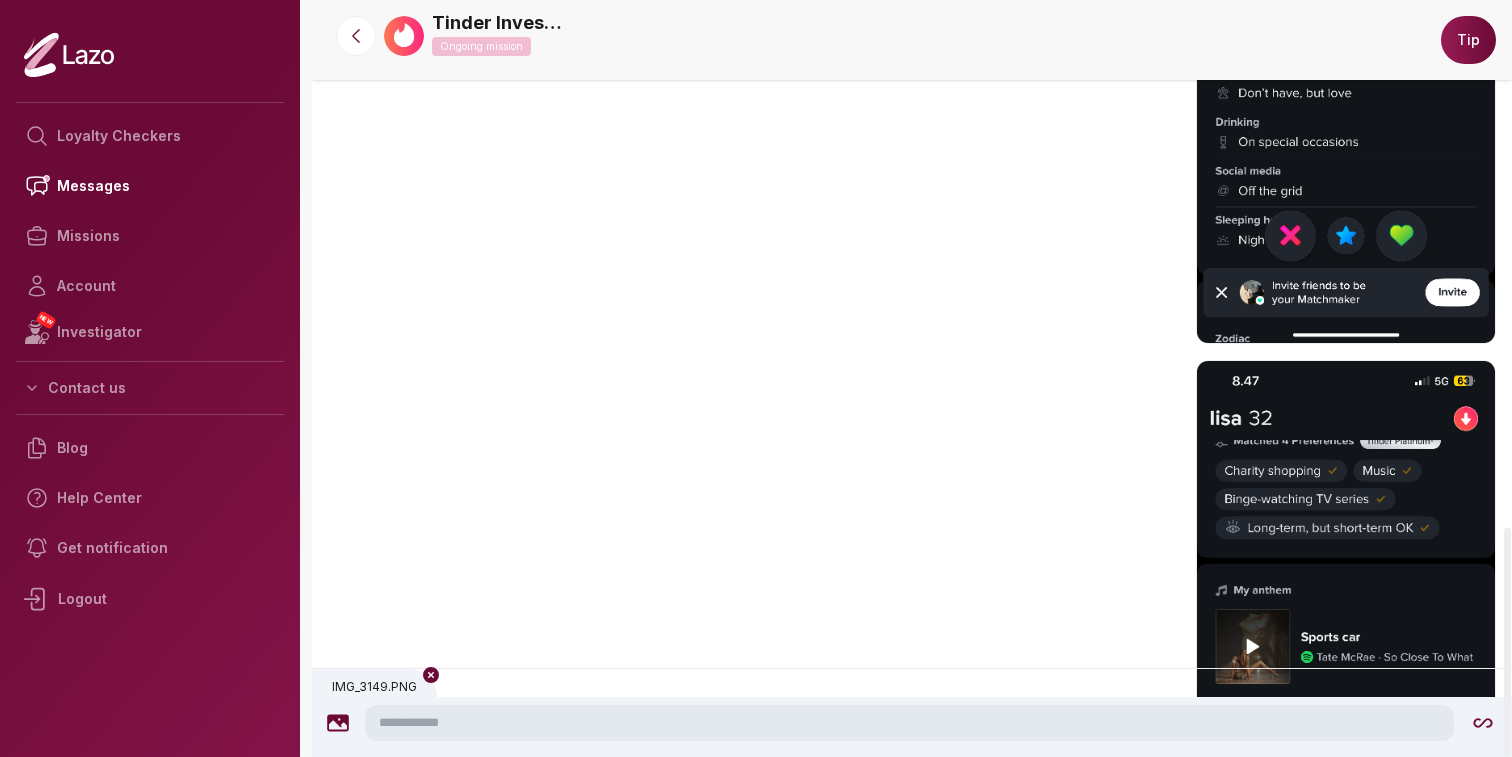 scroll, scrollTop: 1743, scrollLeft: 0, axis: vertical 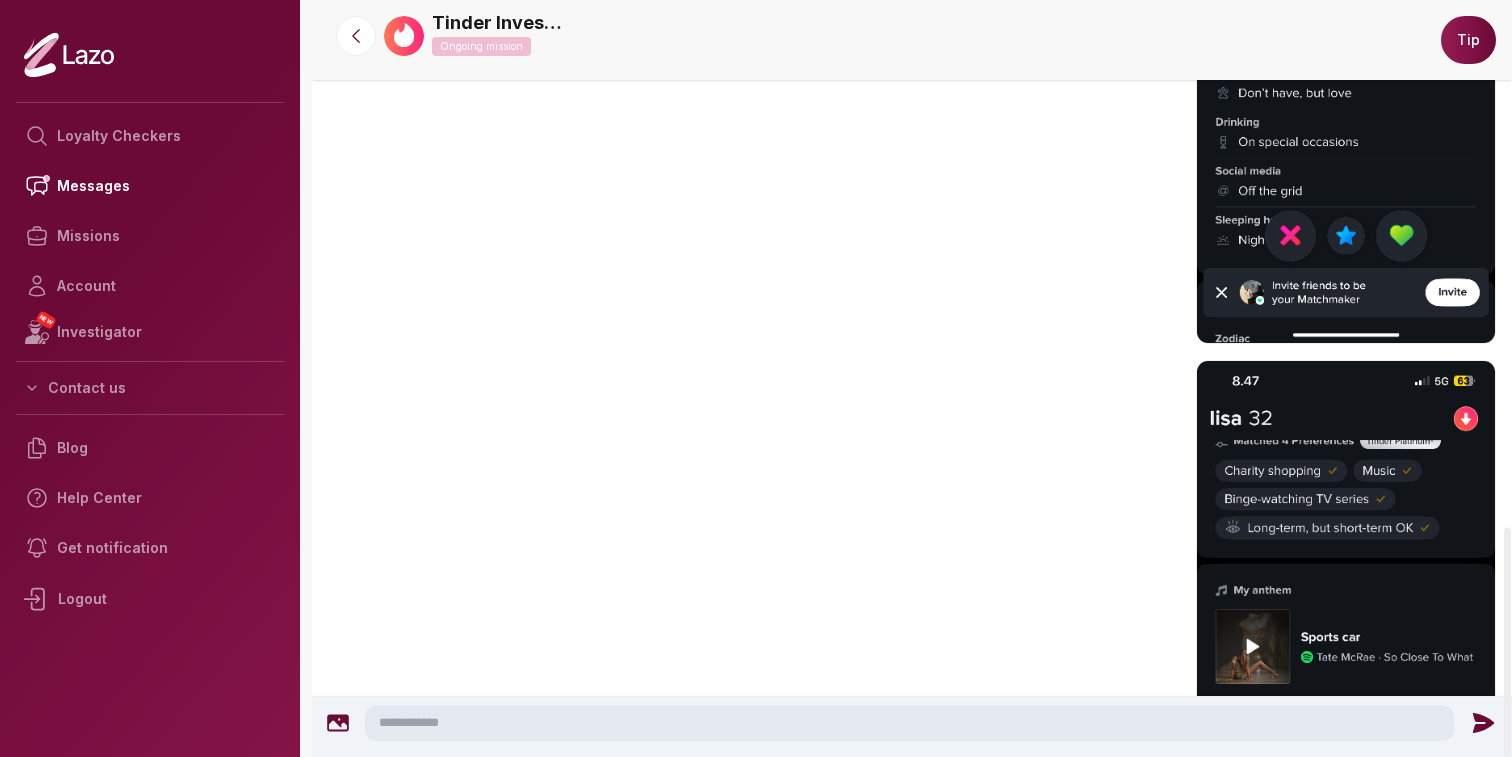 click 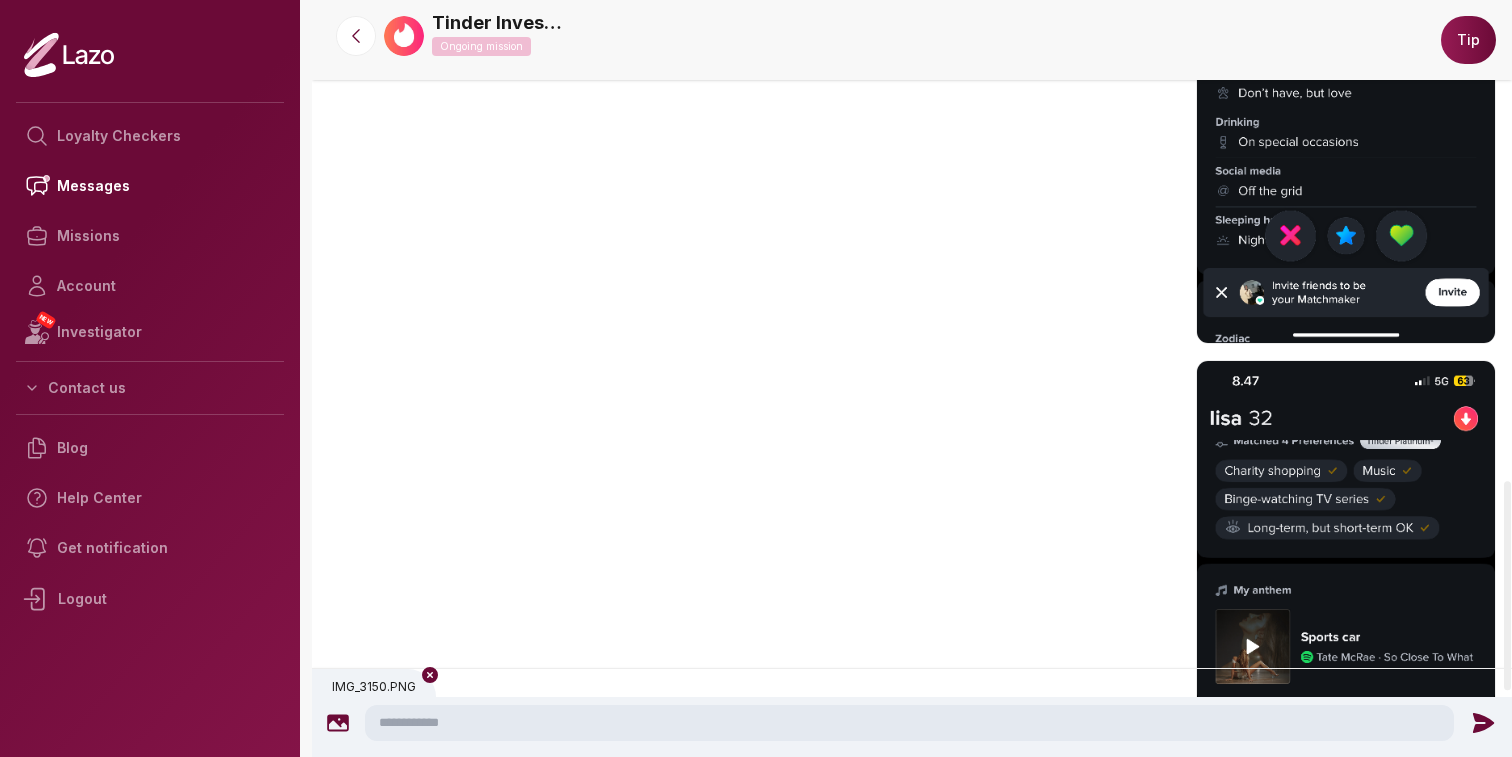 click 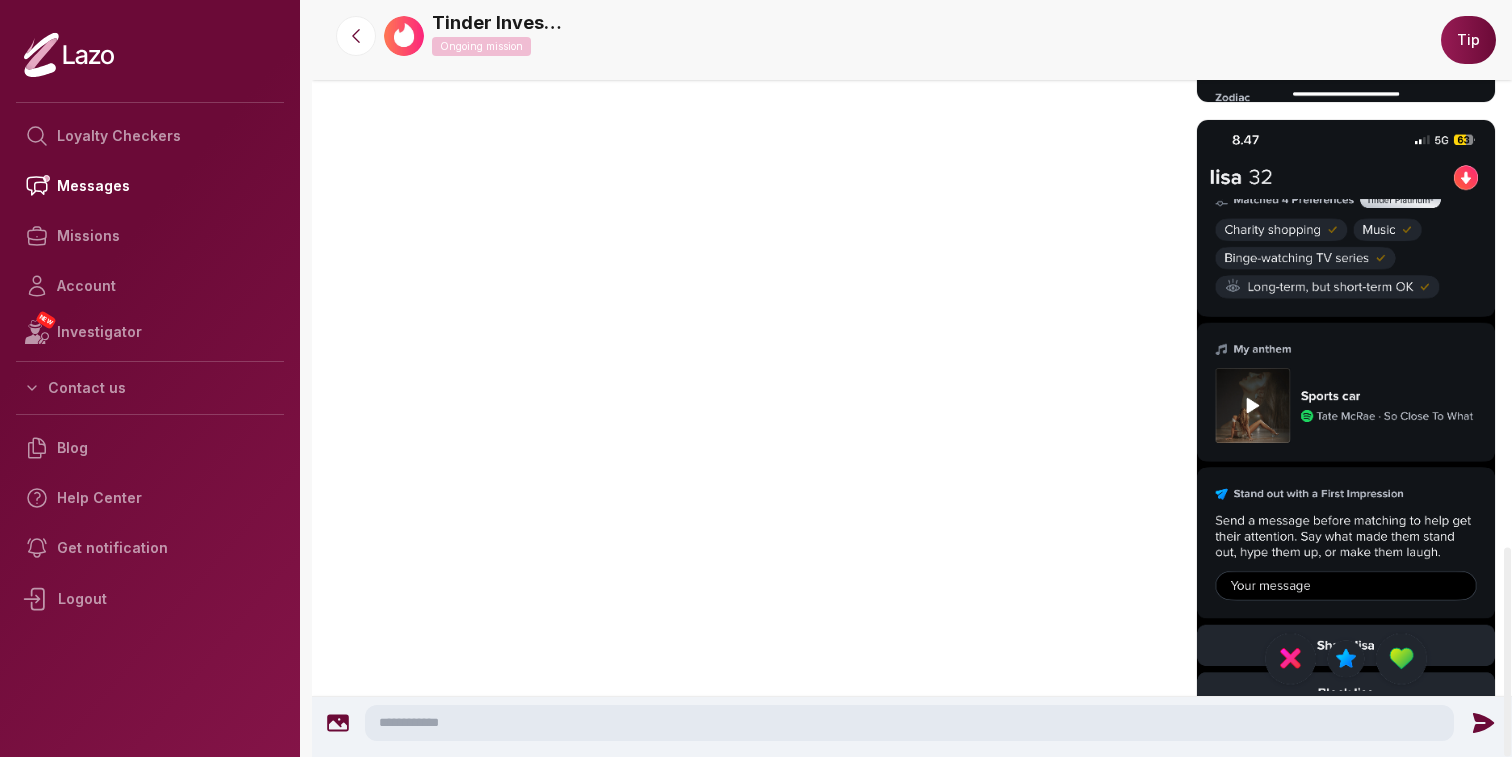 scroll, scrollTop: 1984, scrollLeft: 0, axis: vertical 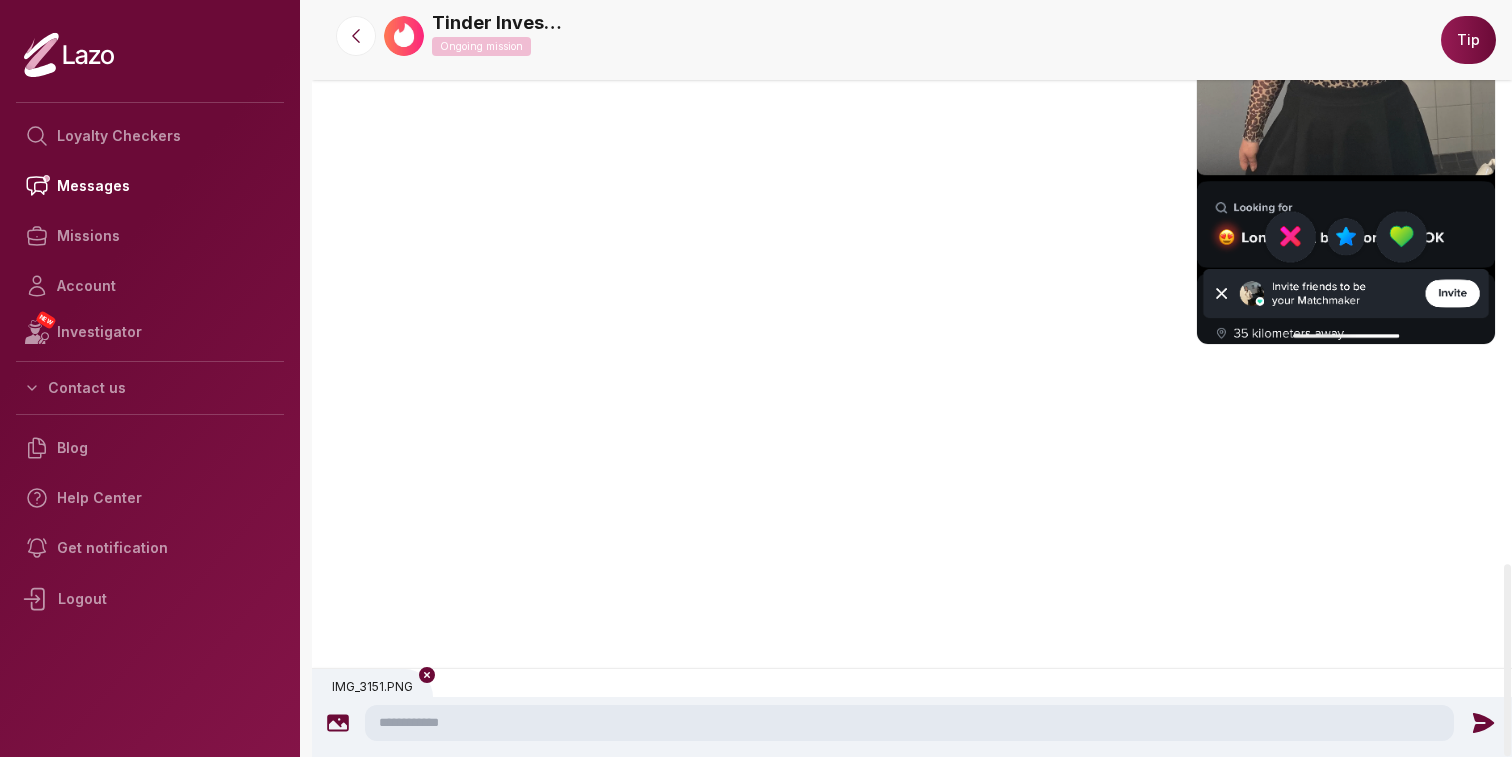click 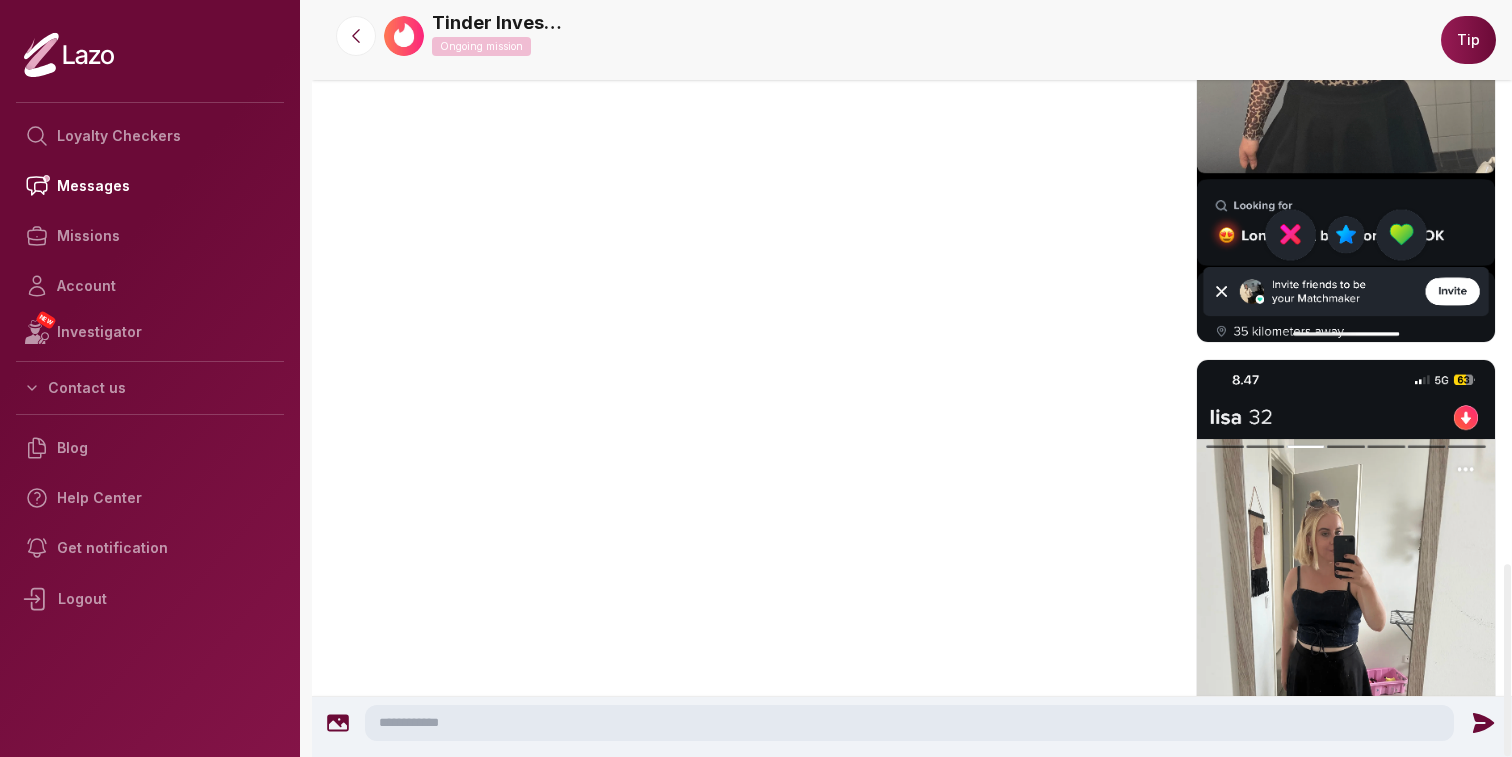 click 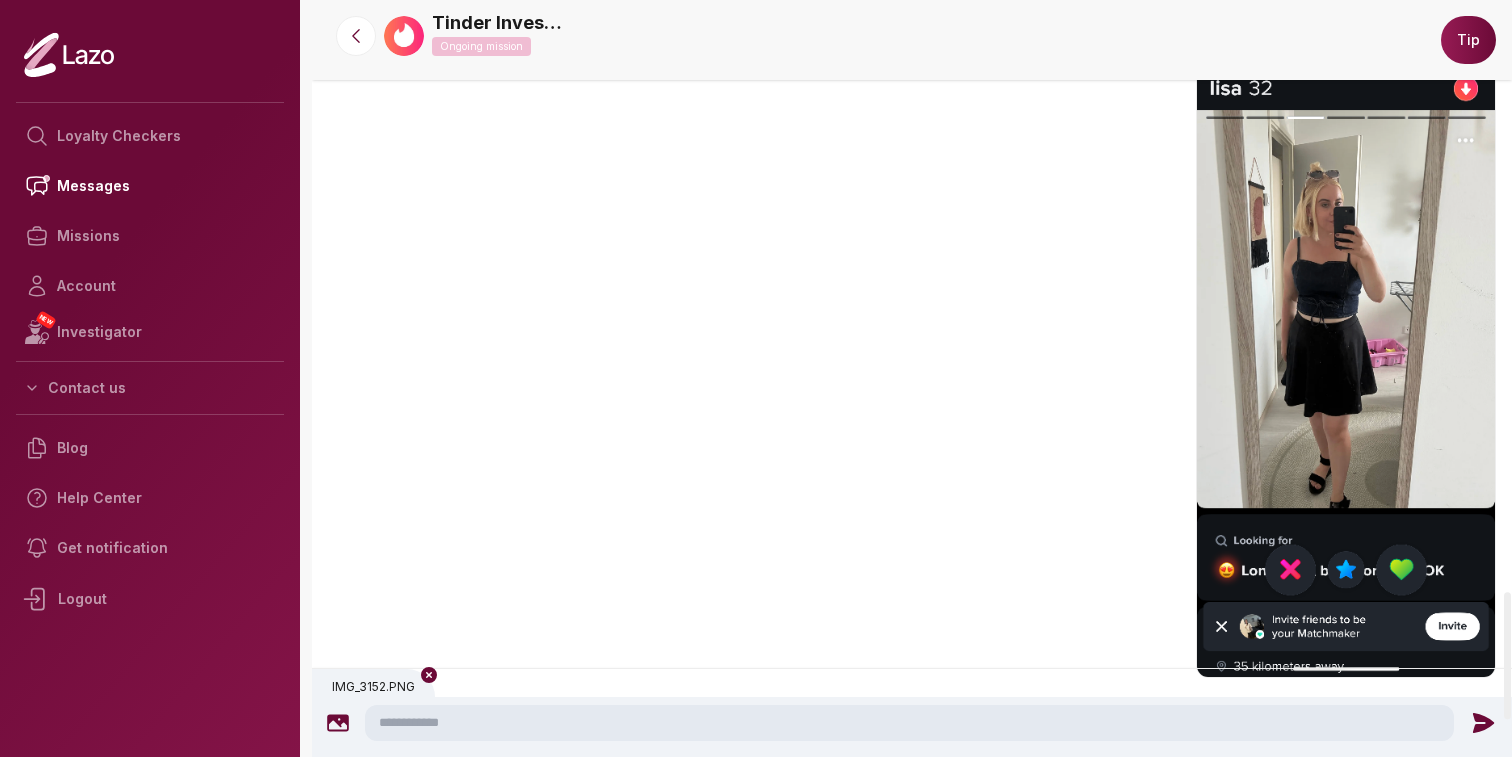 scroll, scrollTop: 3736, scrollLeft: 0, axis: vertical 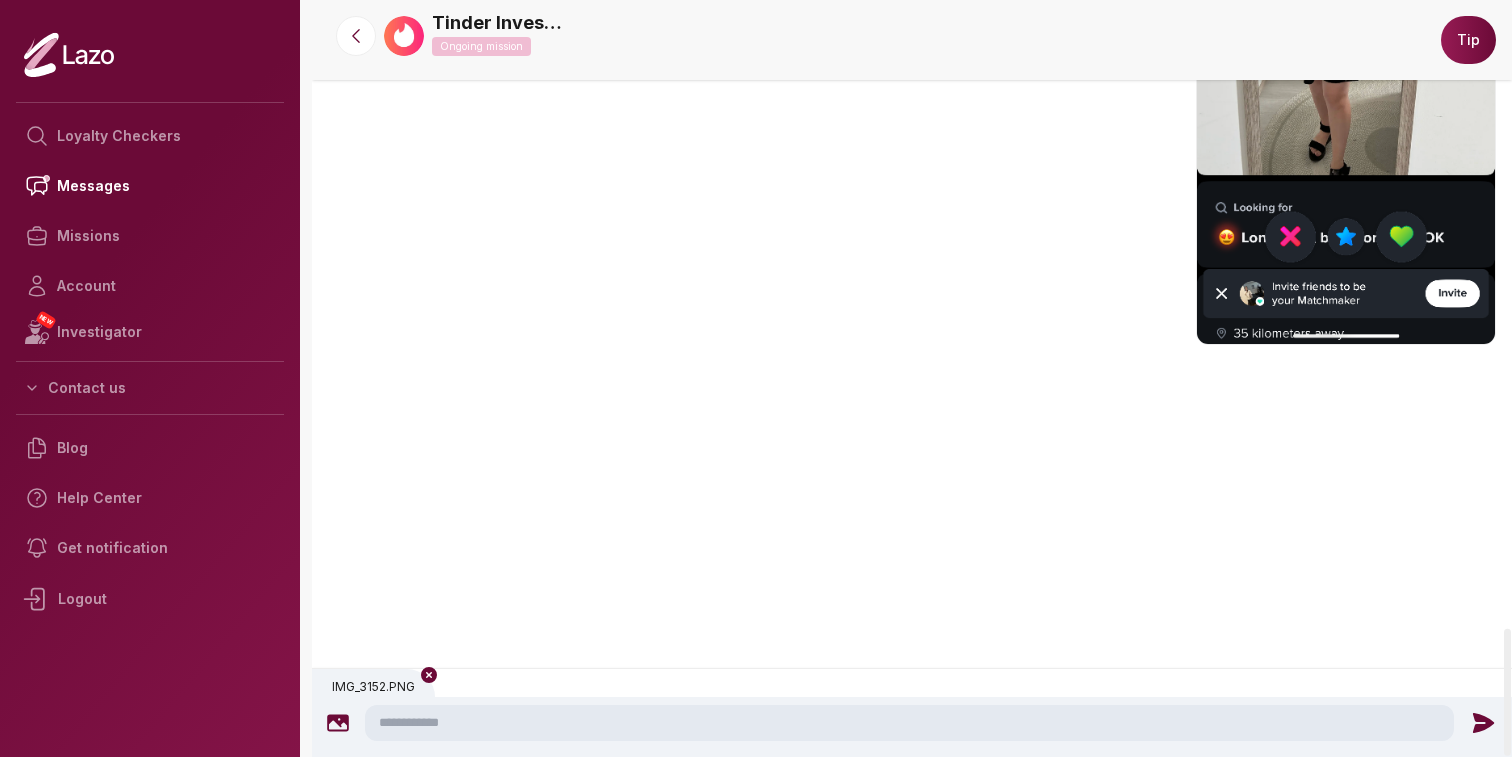 click 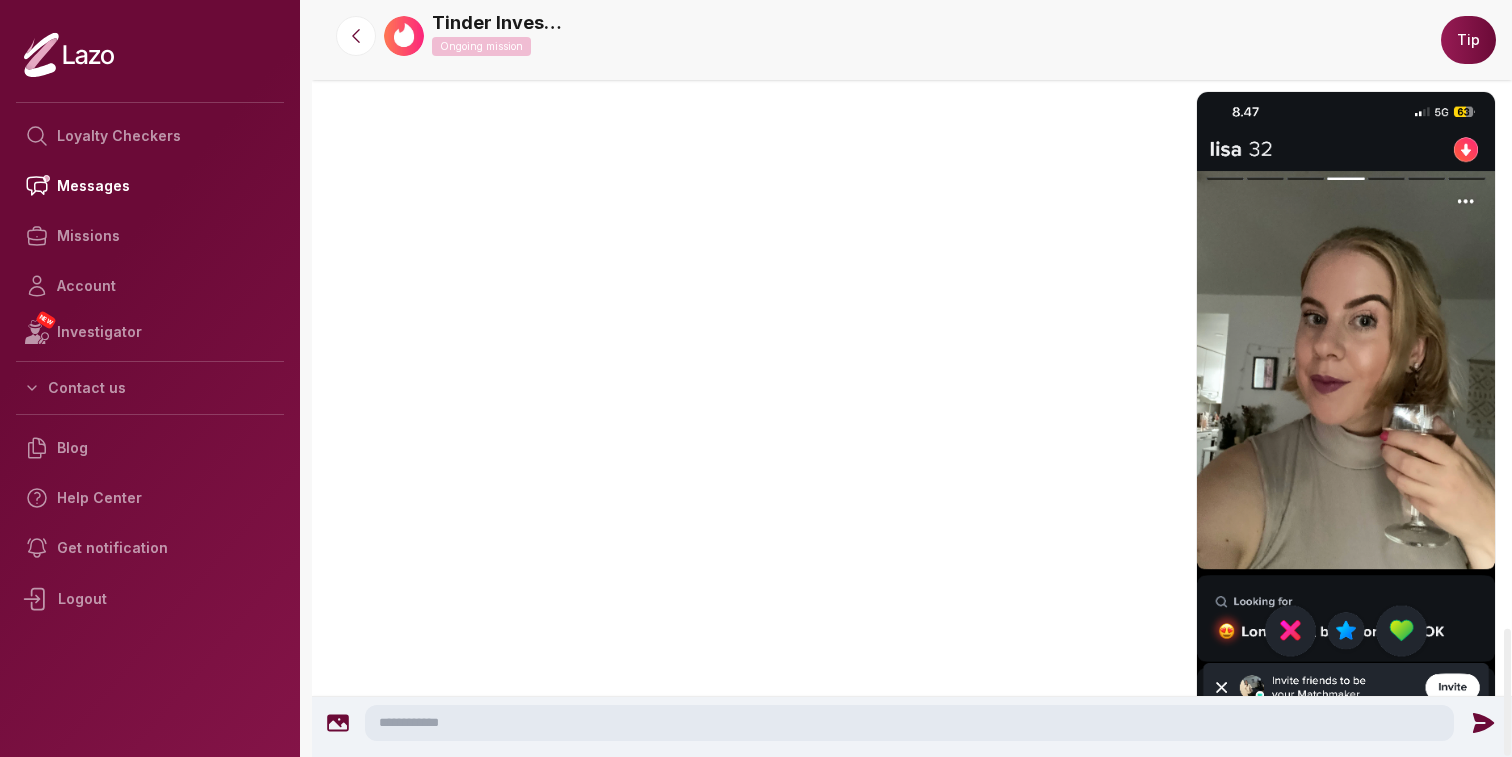 scroll, scrollTop: 4372, scrollLeft: 0, axis: vertical 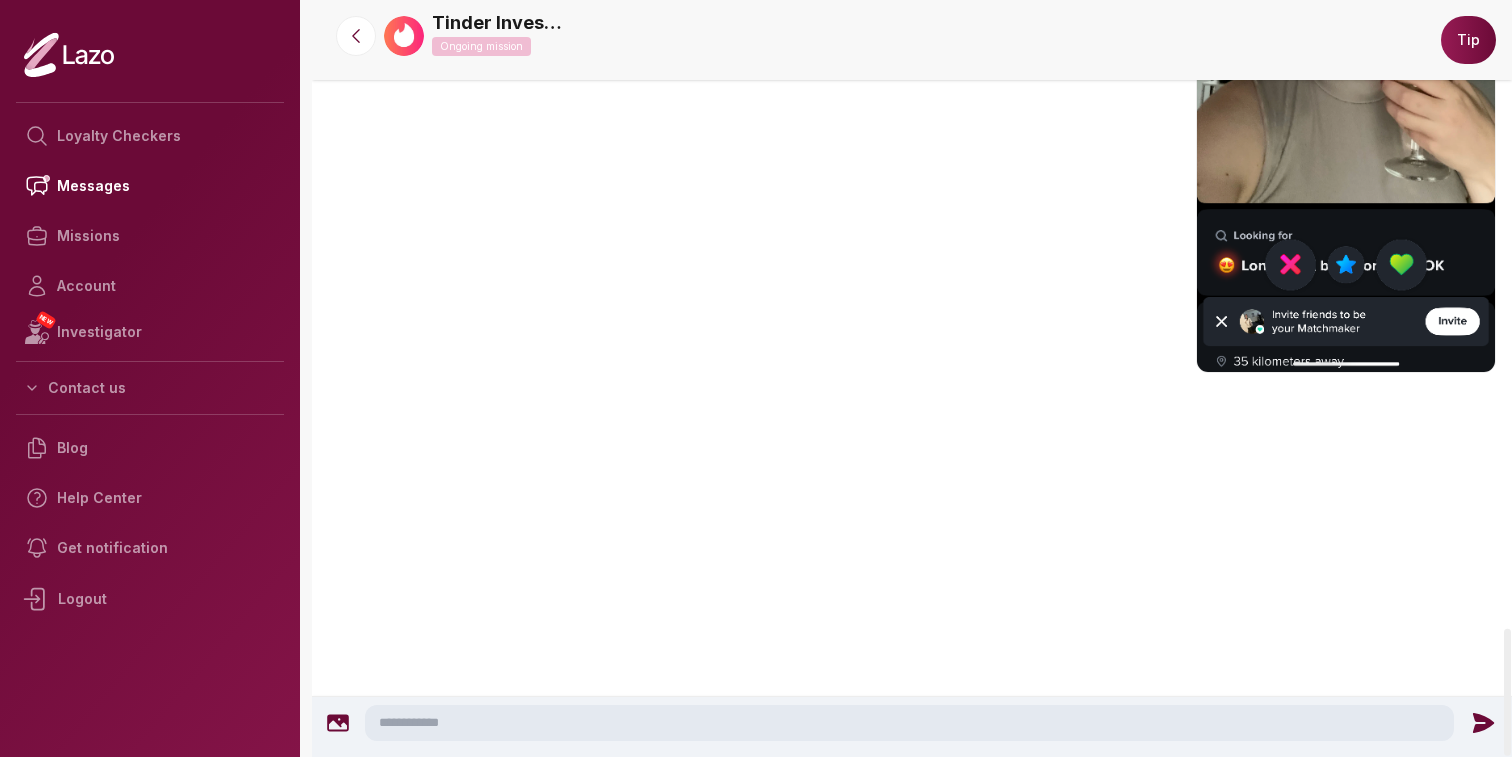 click 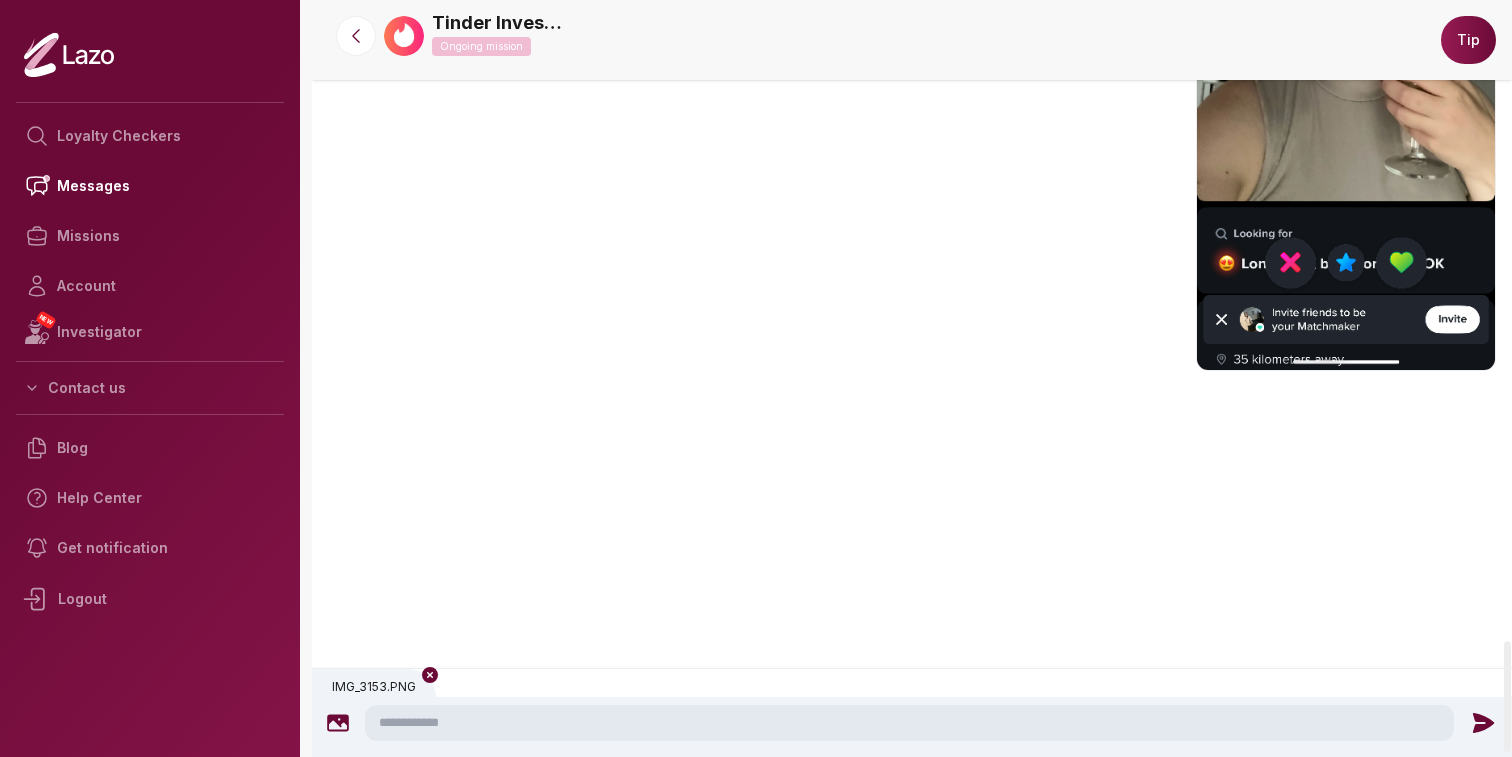 click 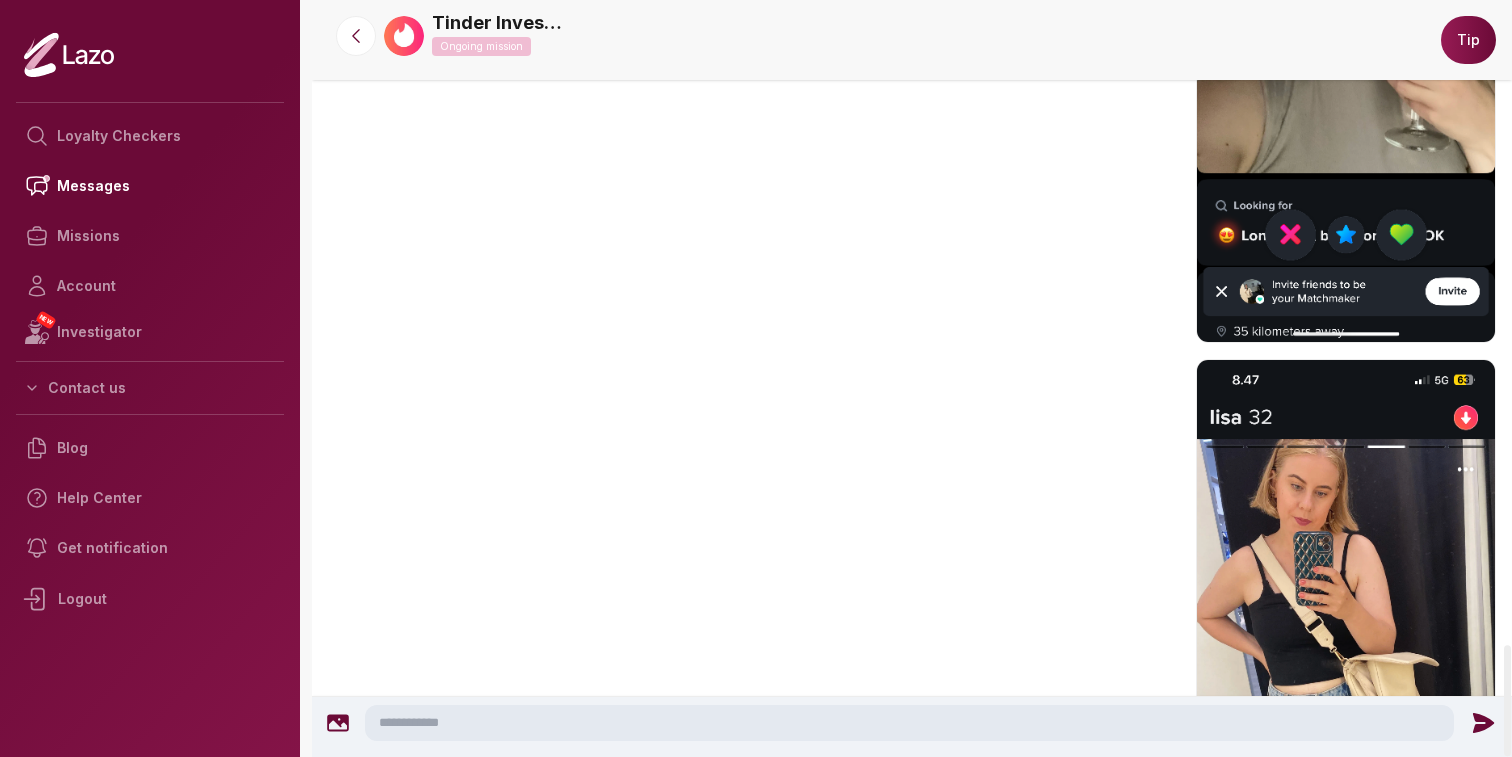 scroll, scrollTop: 4400, scrollLeft: 0, axis: vertical 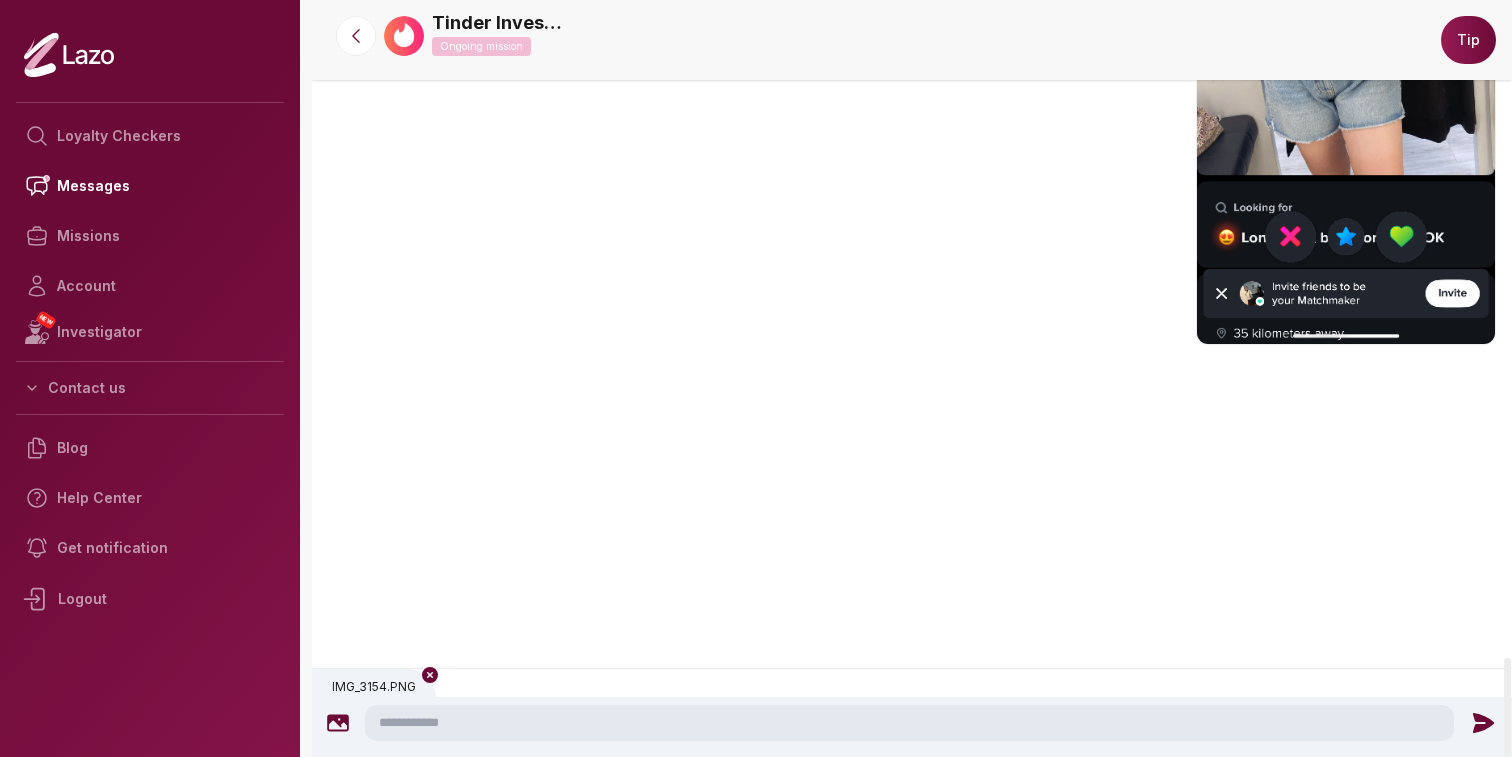 click 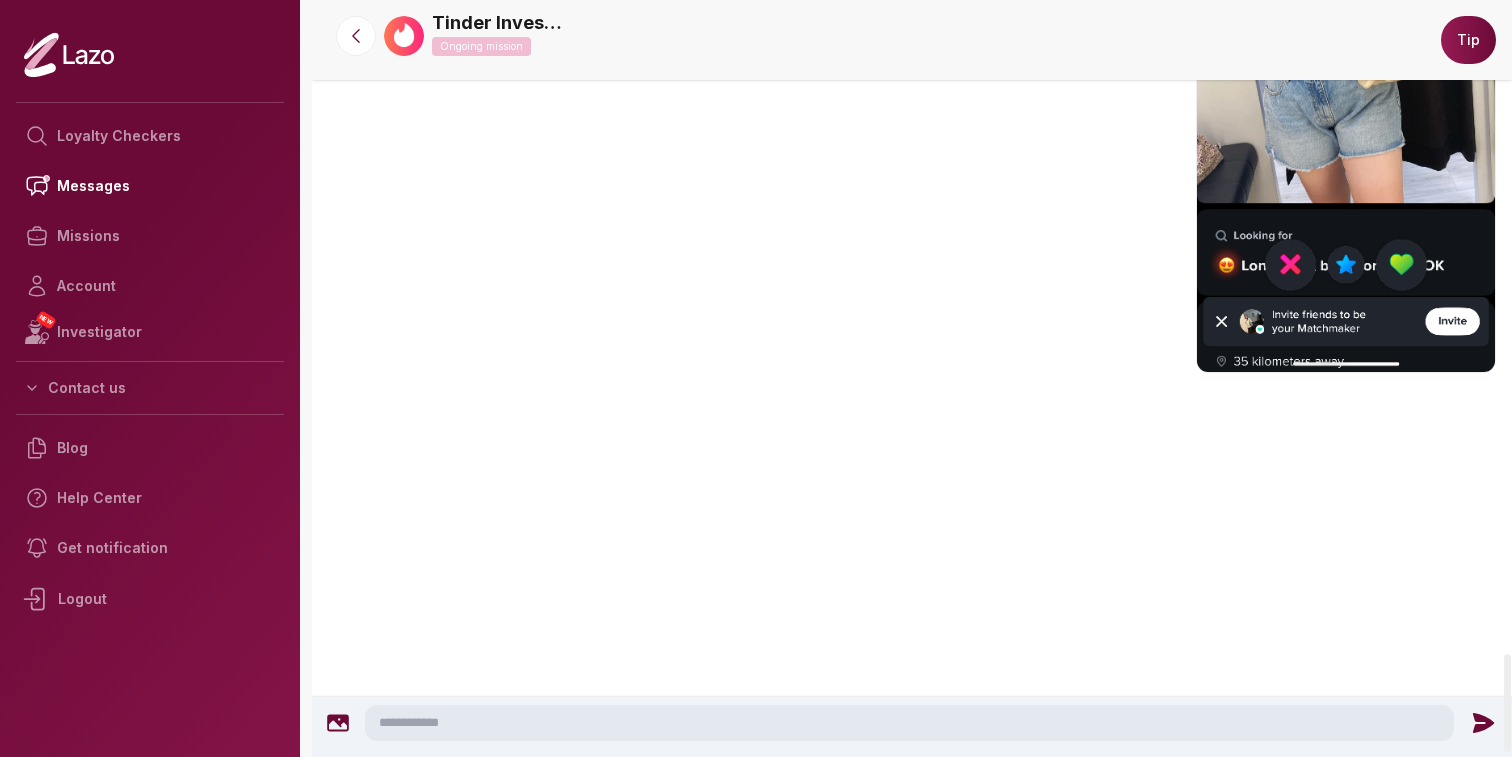 click 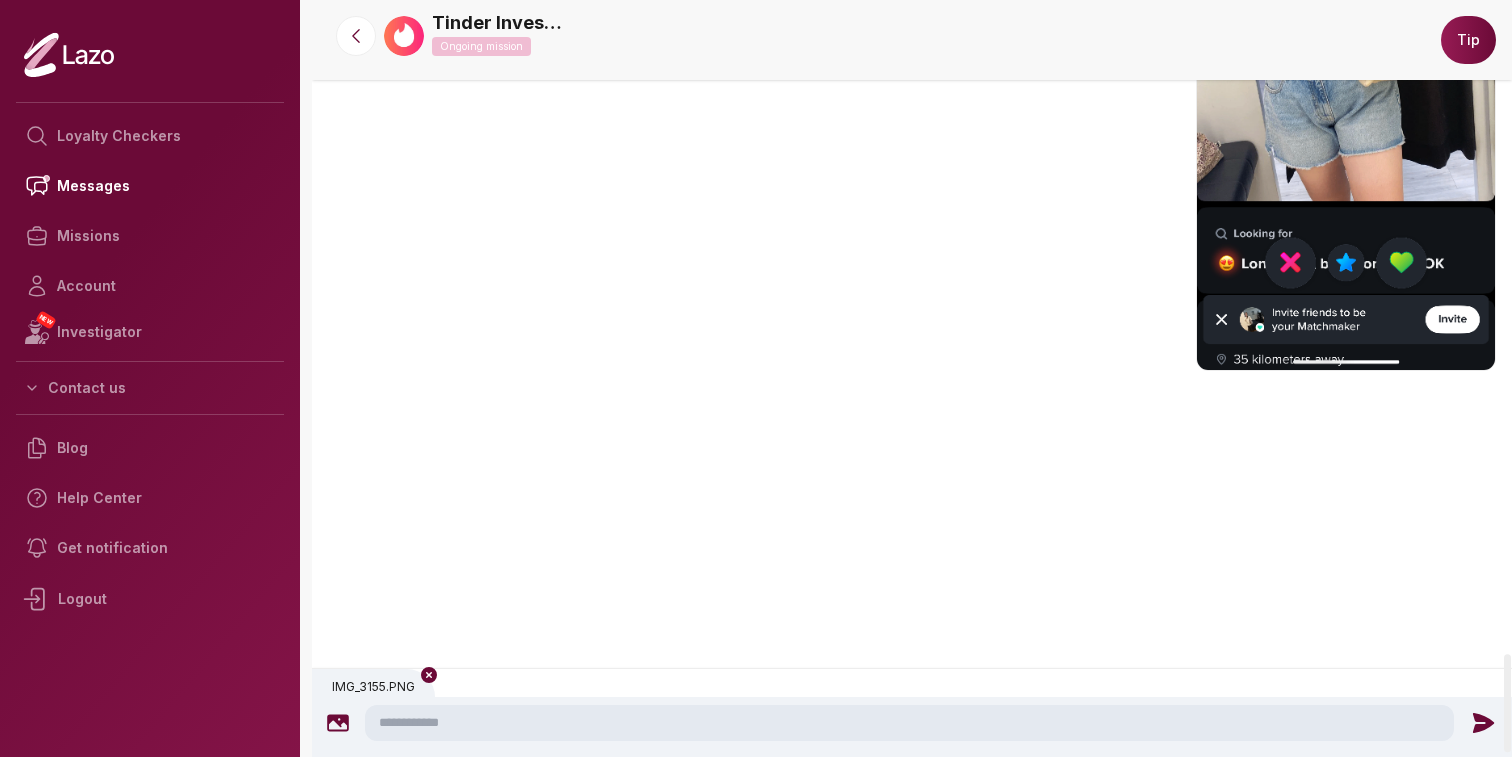 click 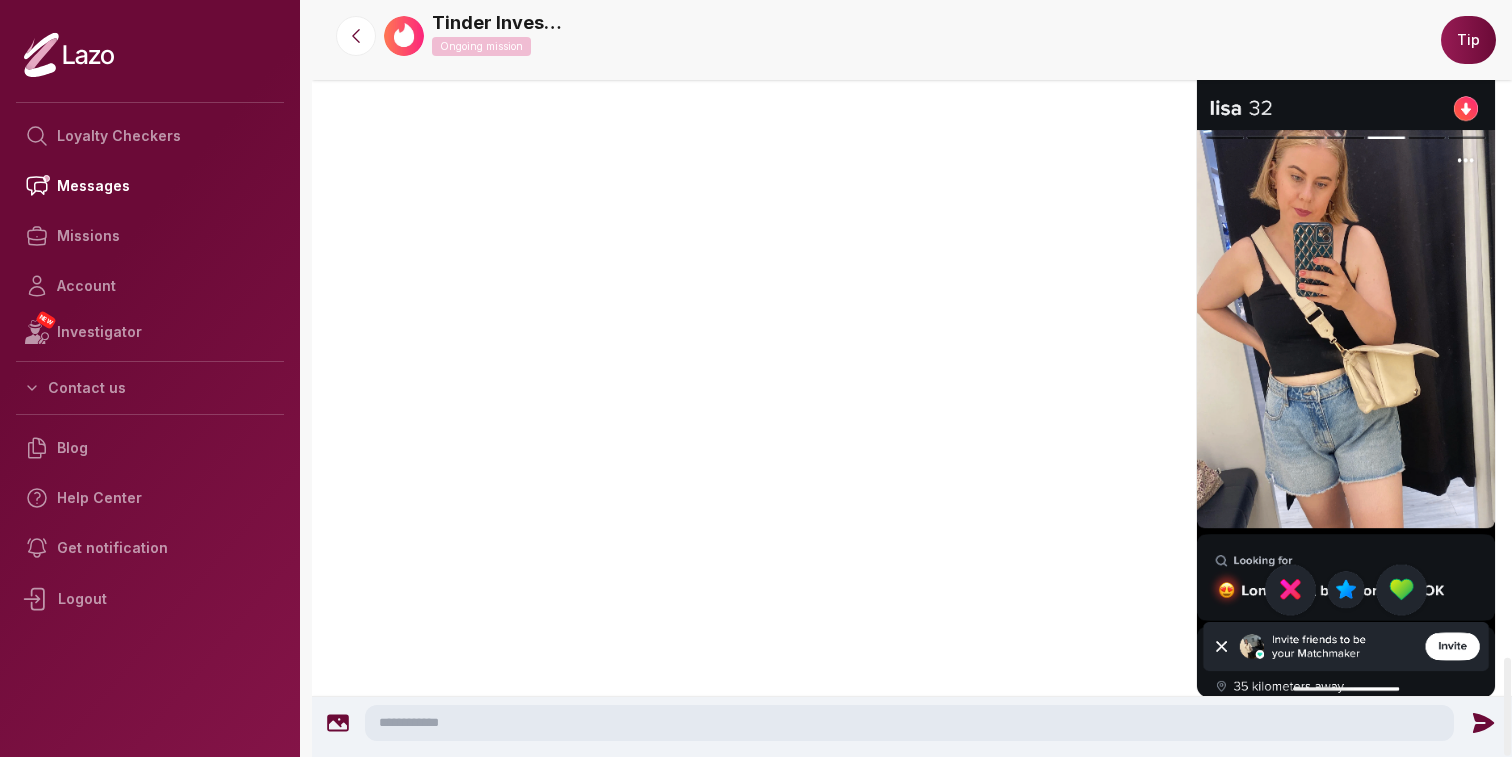 scroll, scrollTop: 5701, scrollLeft: 0, axis: vertical 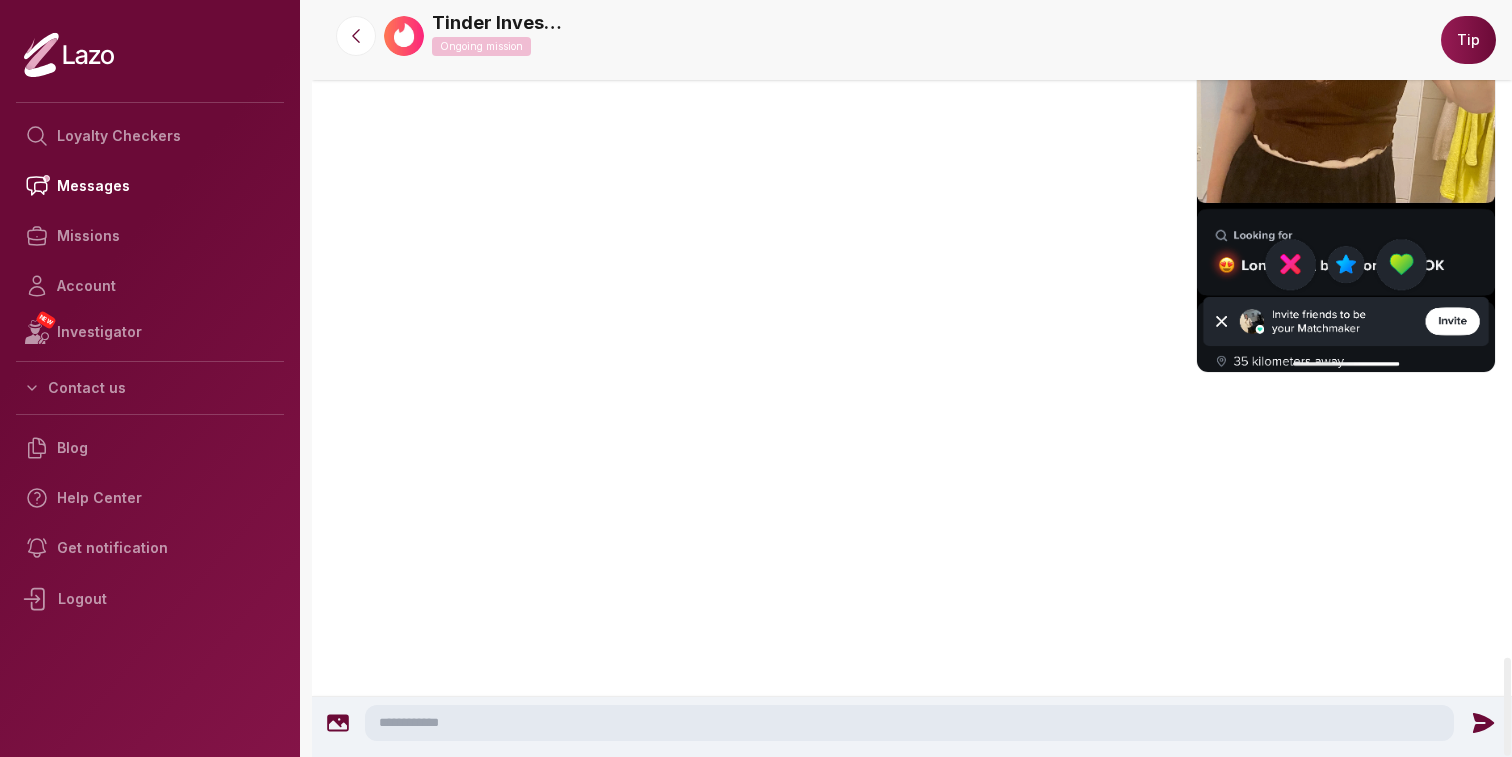click at bounding box center [909, 723] 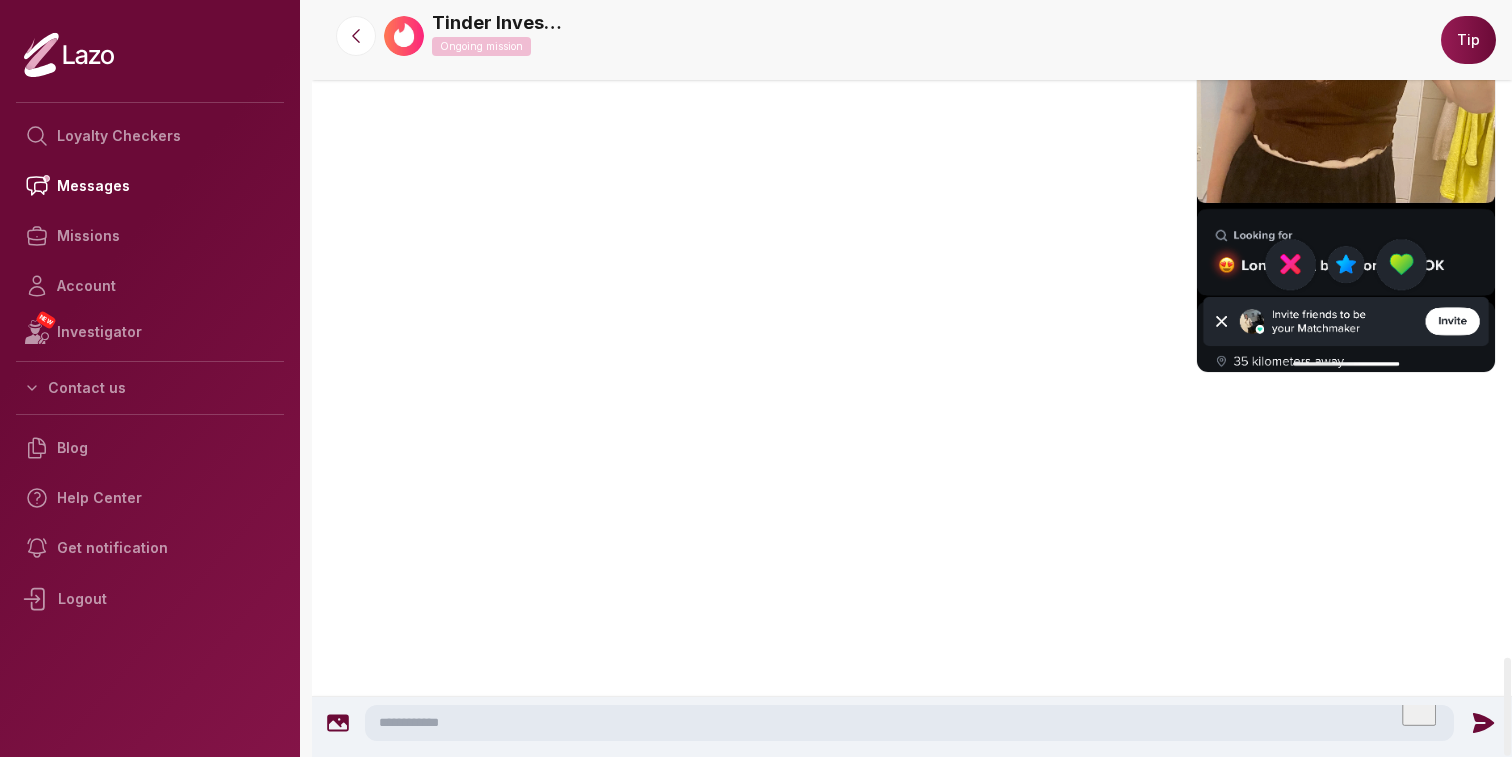 click at bounding box center (912, 464) 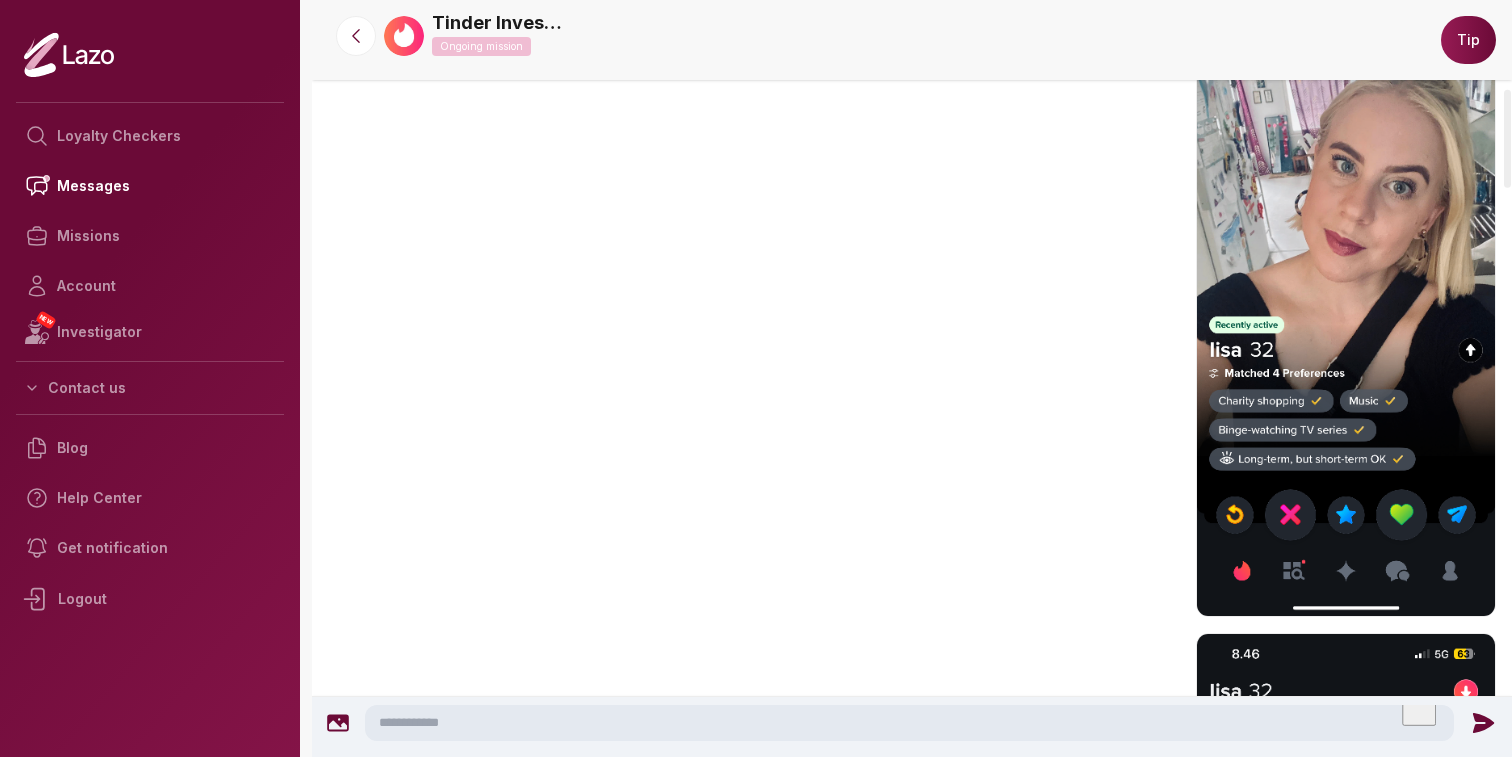 scroll, scrollTop: 0, scrollLeft: 0, axis: both 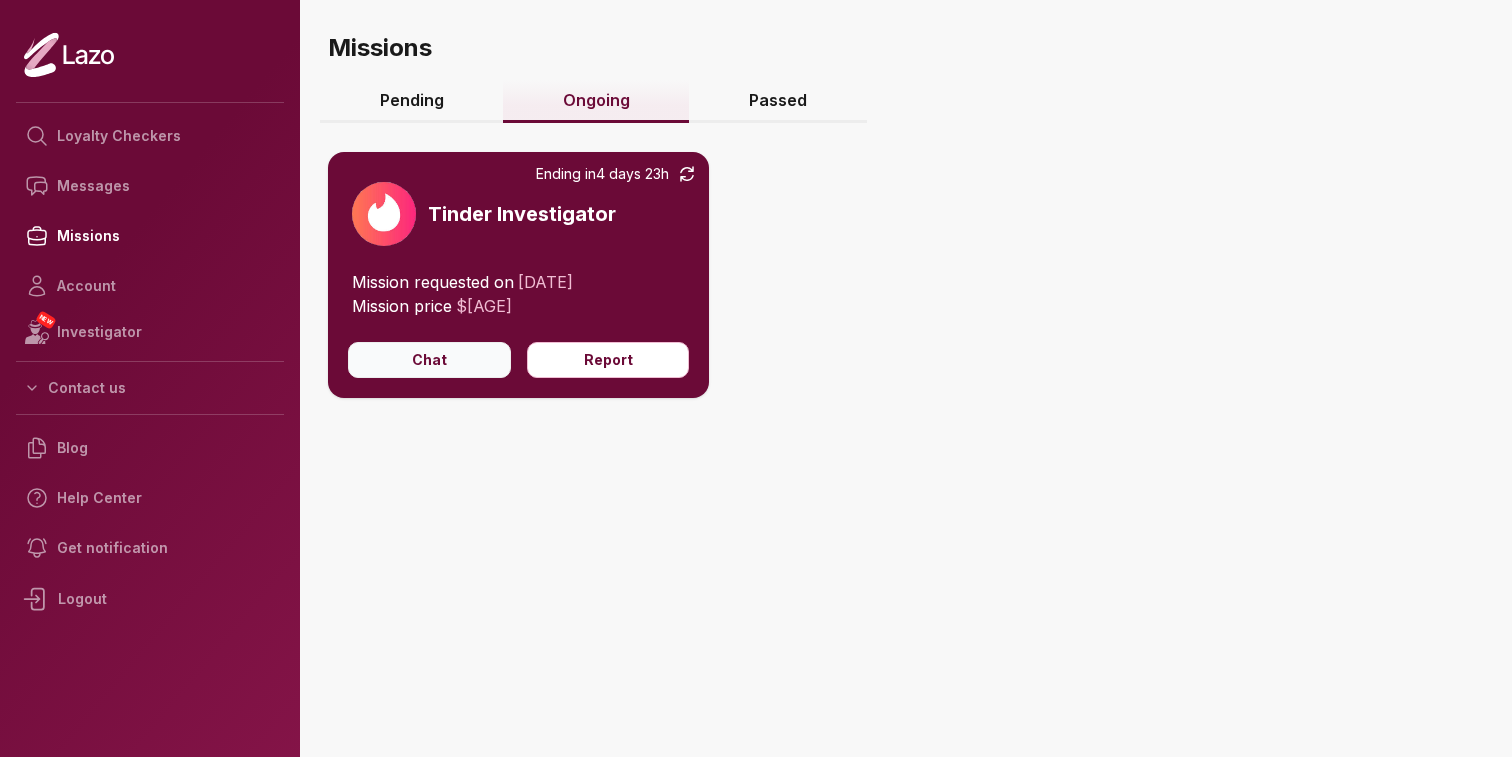 click on "Chat" at bounding box center (429, 360) 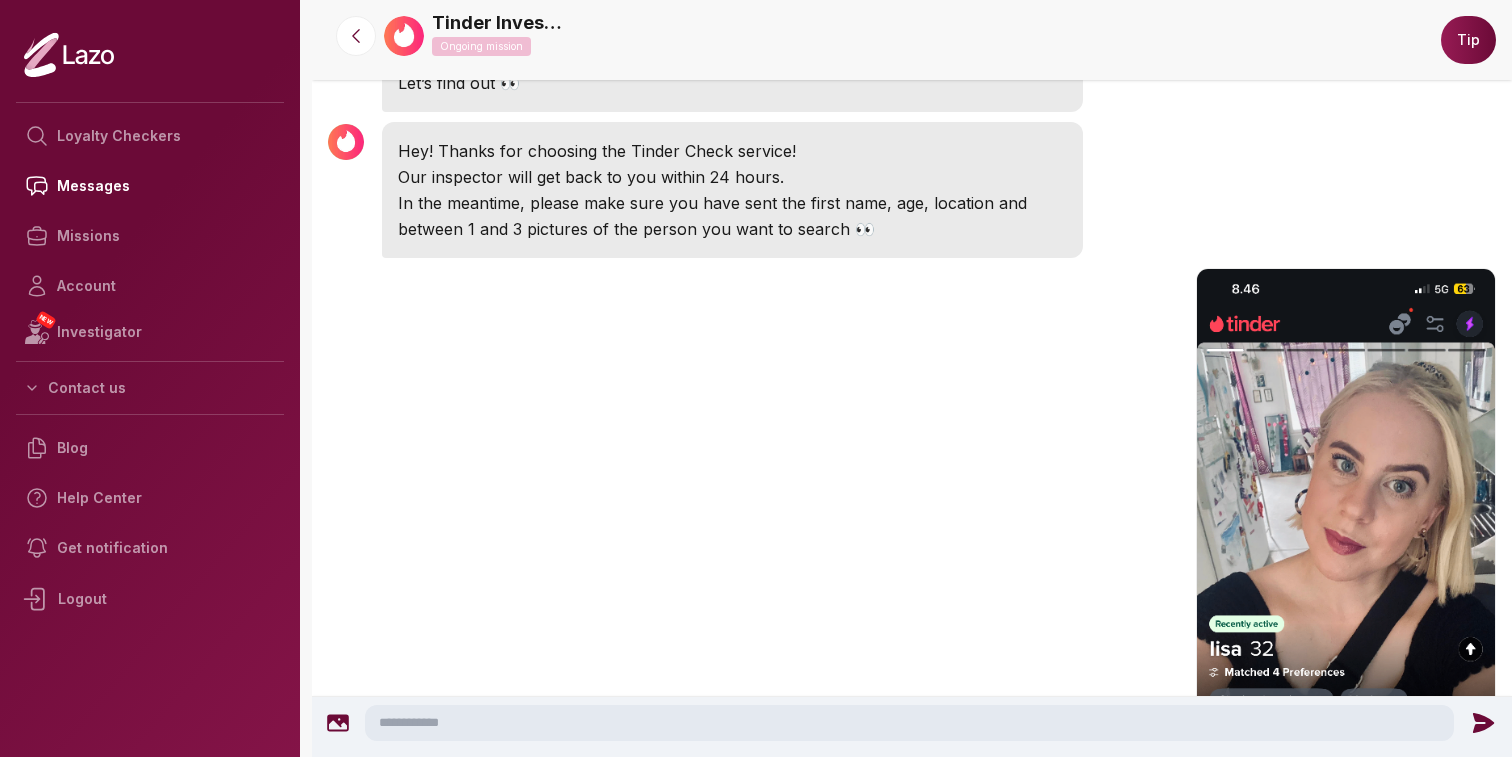scroll, scrollTop: 0, scrollLeft: 0, axis: both 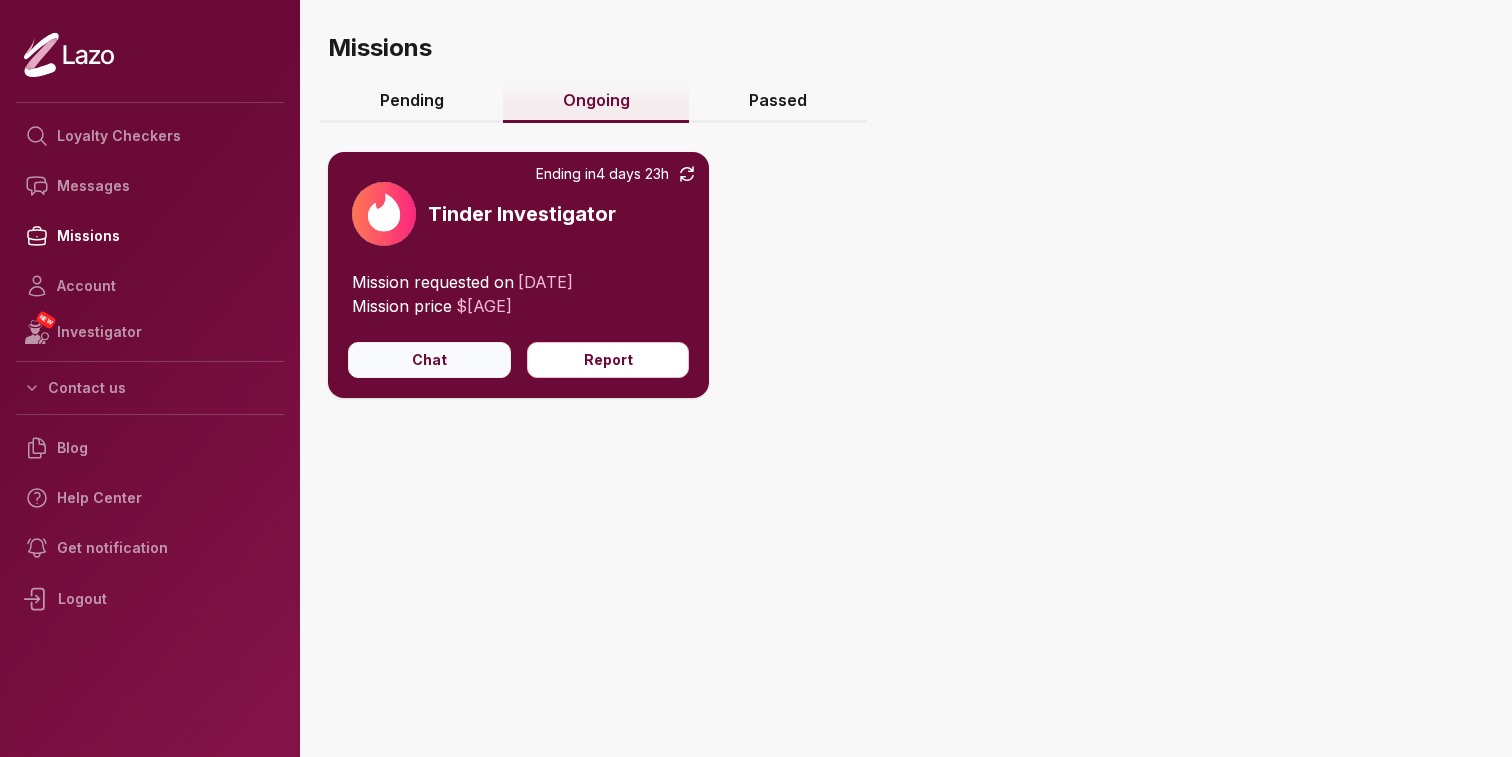 click on "Chat" at bounding box center (429, 360) 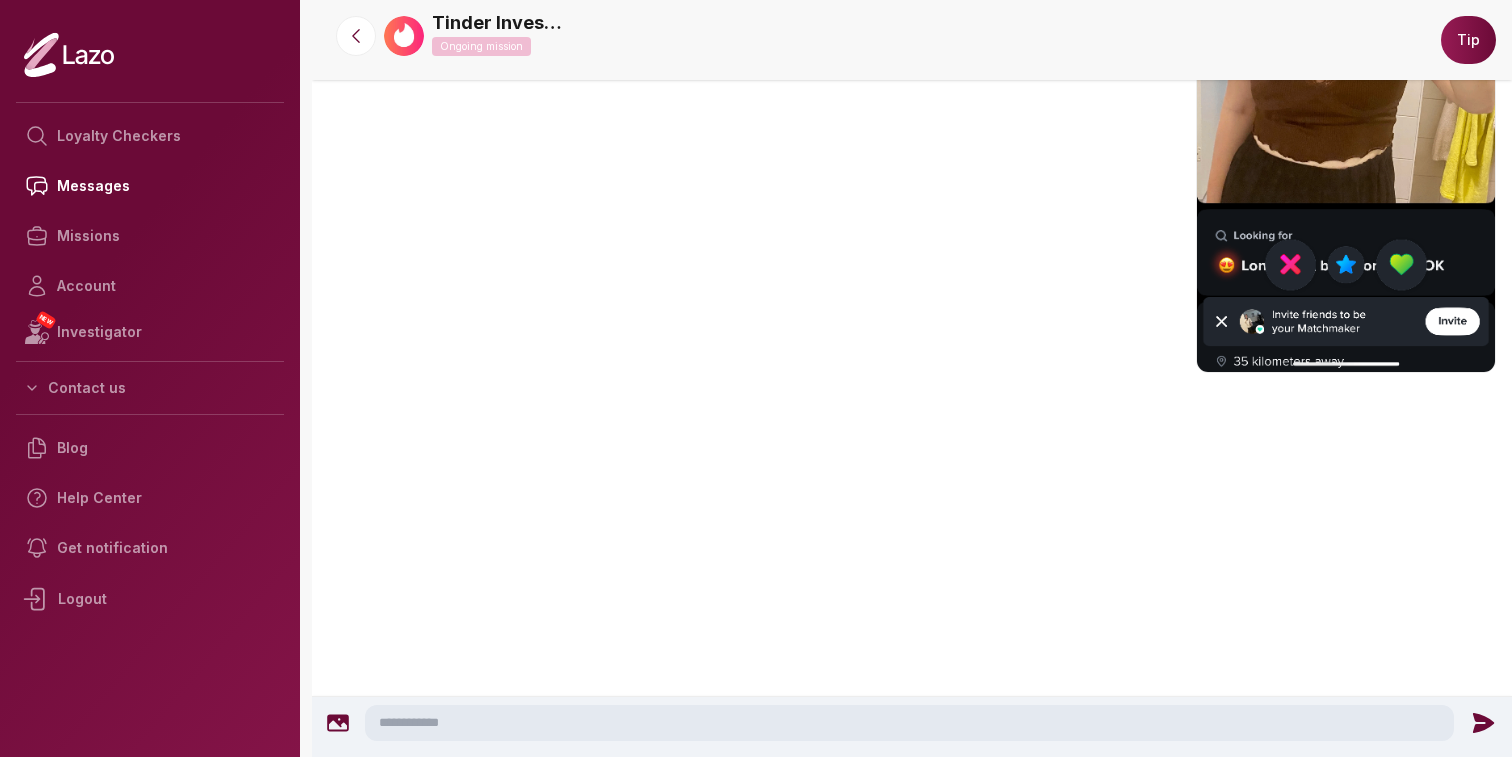 scroll, scrollTop: 5701, scrollLeft: 0, axis: vertical 